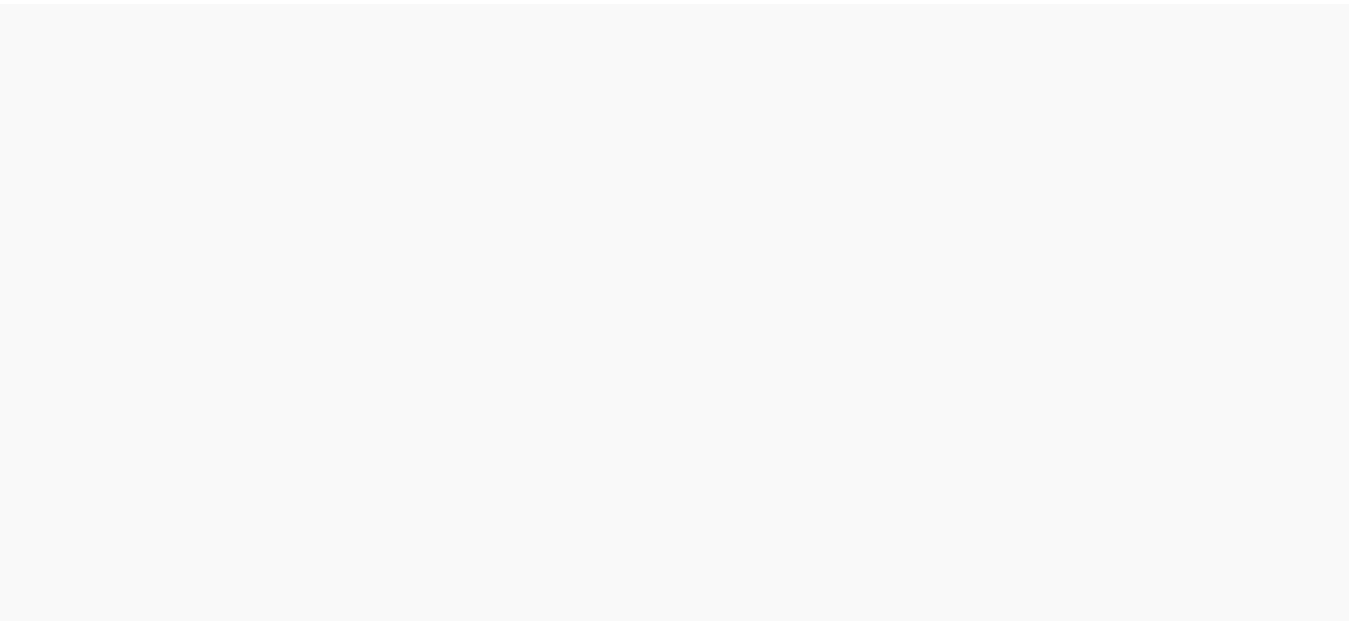 scroll, scrollTop: 0, scrollLeft: 0, axis: both 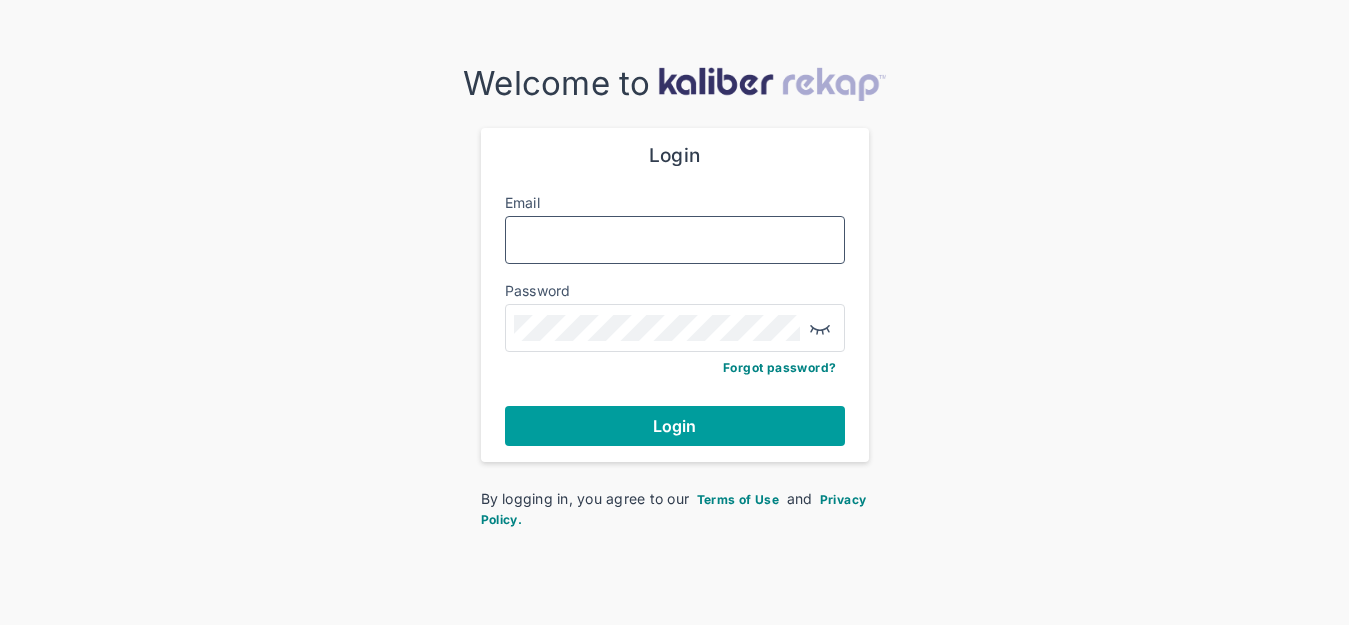type on "**********" 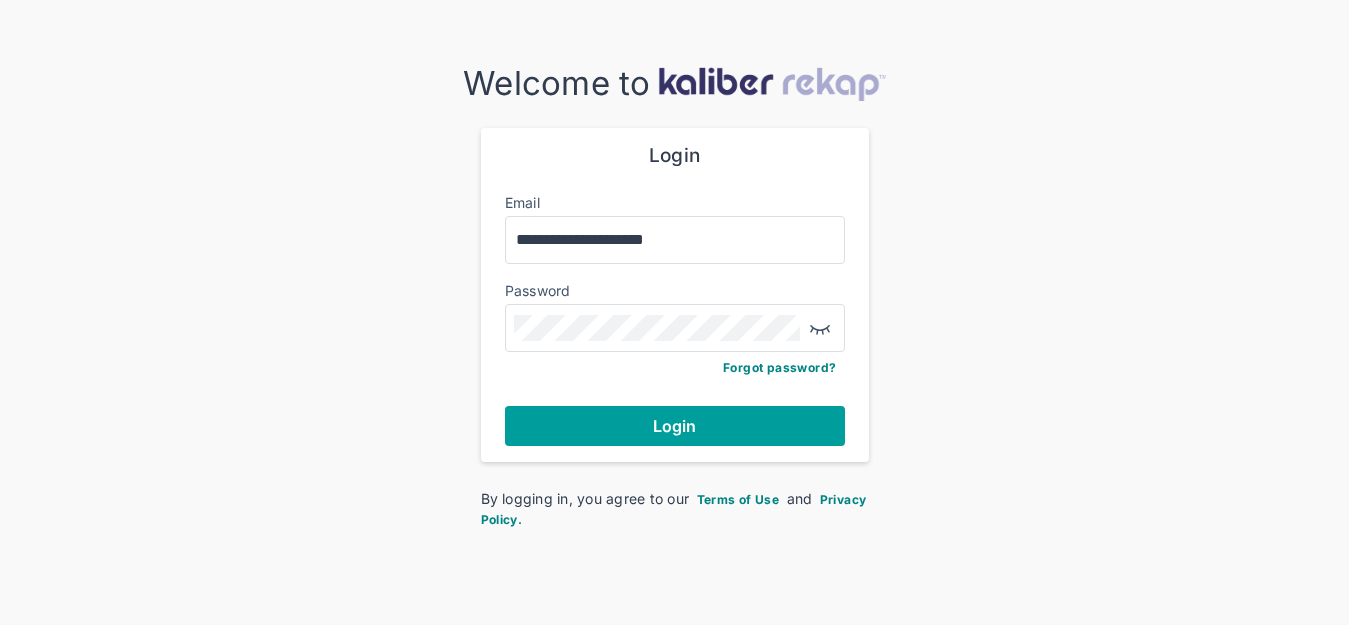 click on "Login" at bounding box center [675, 426] 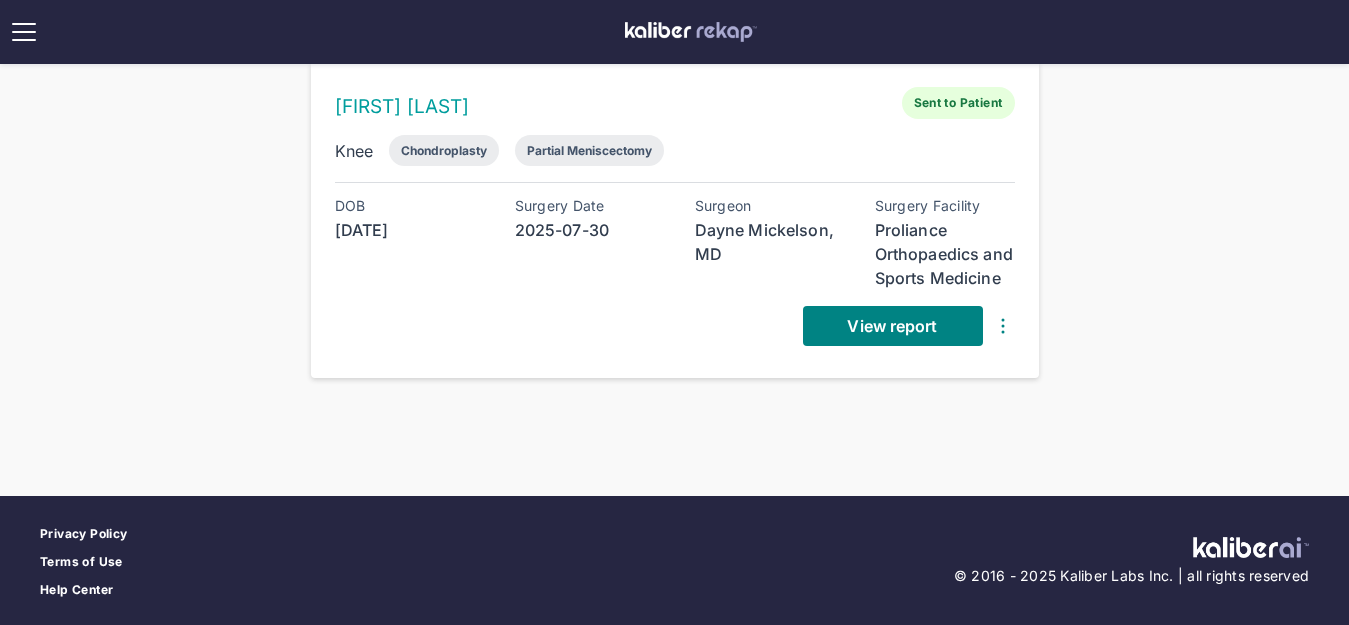 scroll, scrollTop: 236, scrollLeft: 0, axis: vertical 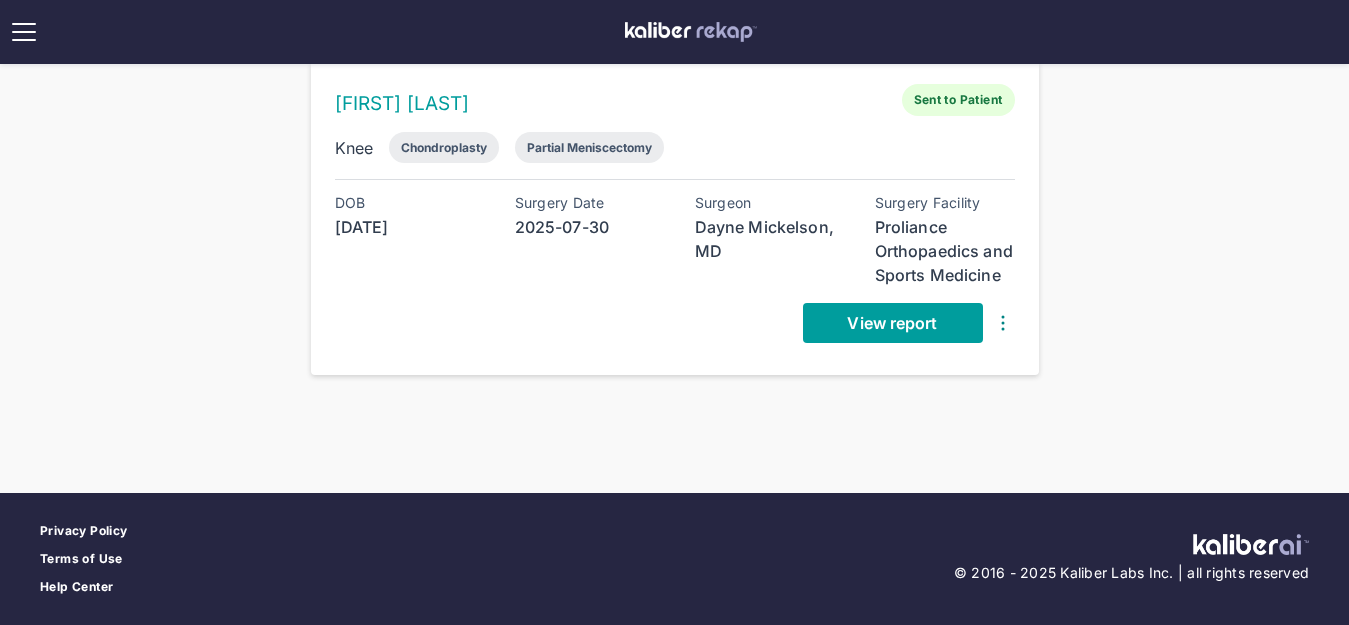 click on "View report" at bounding box center [892, 323] 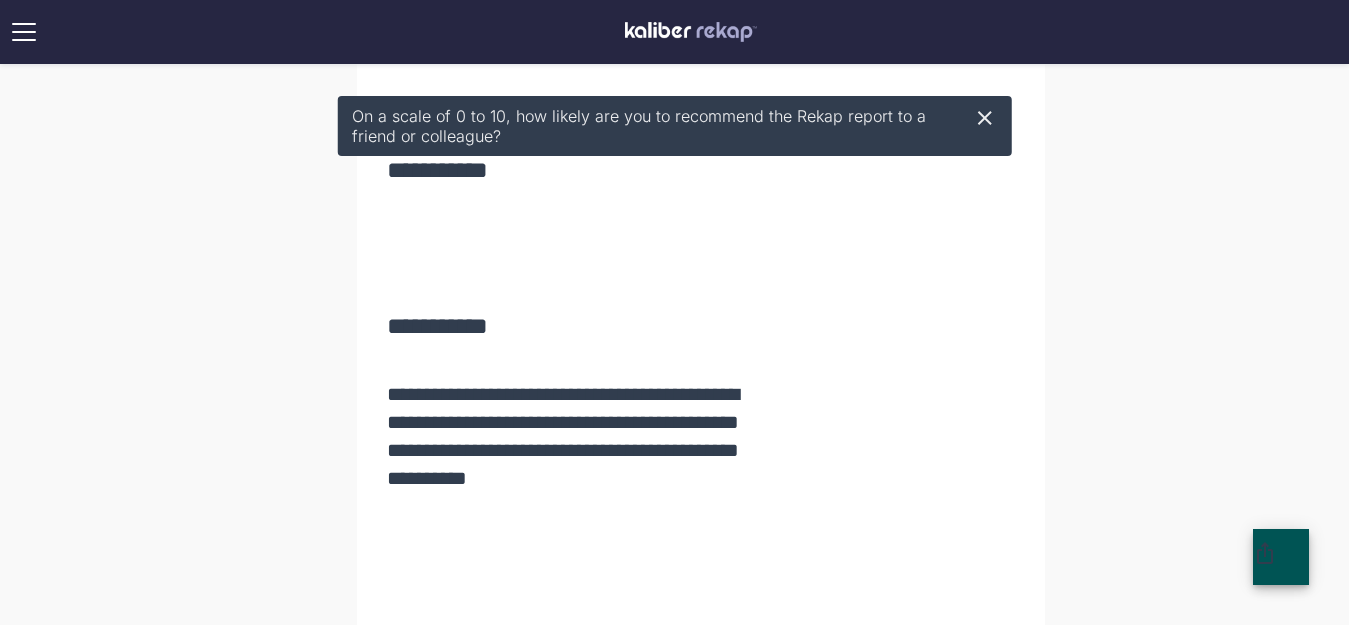 scroll, scrollTop: 4036, scrollLeft: 0, axis: vertical 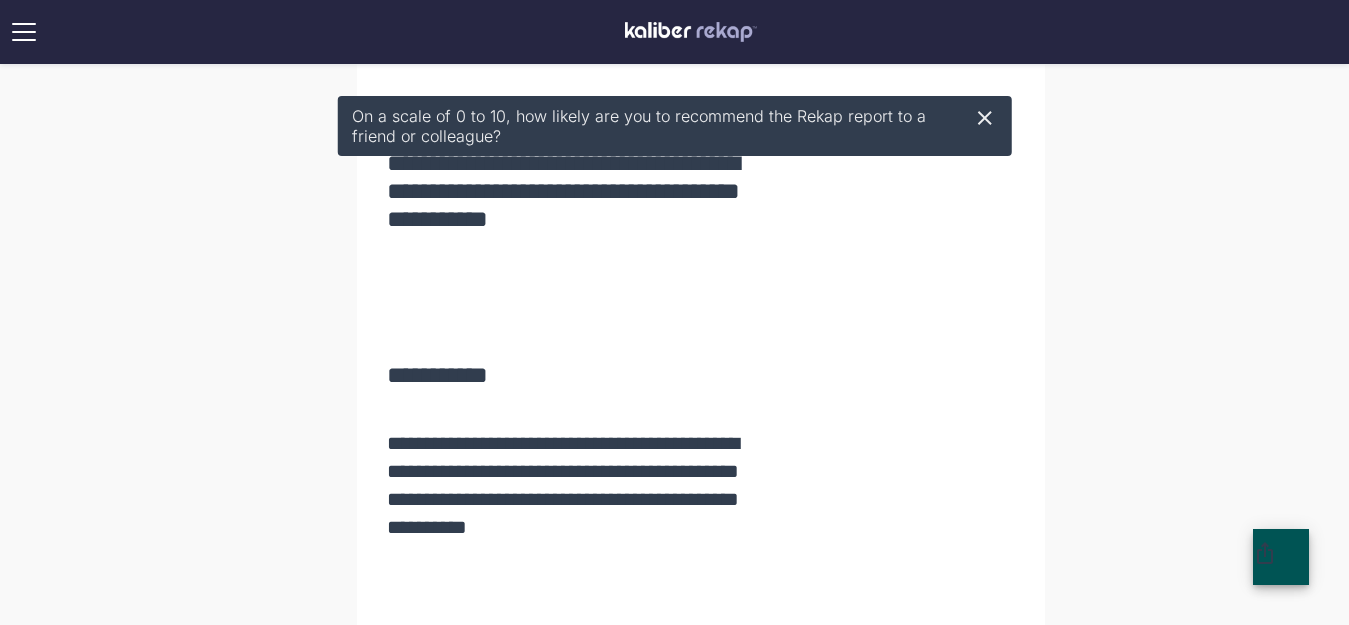 click 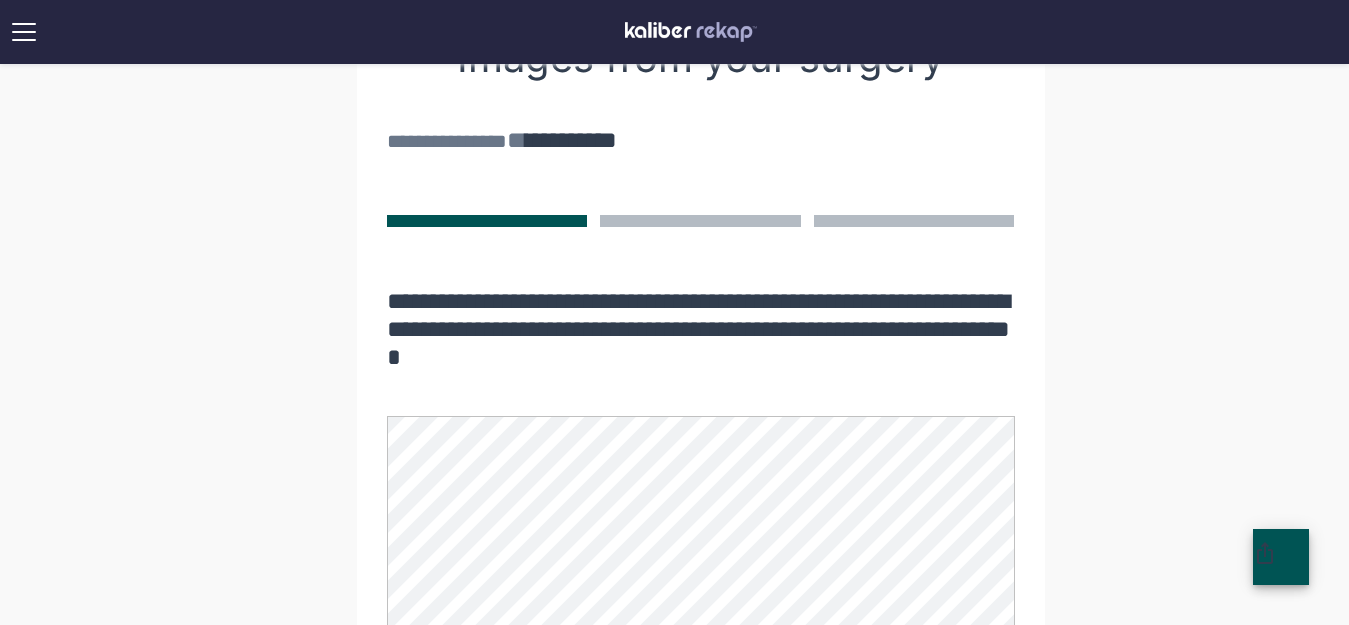 scroll, scrollTop: 1336, scrollLeft: 0, axis: vertical 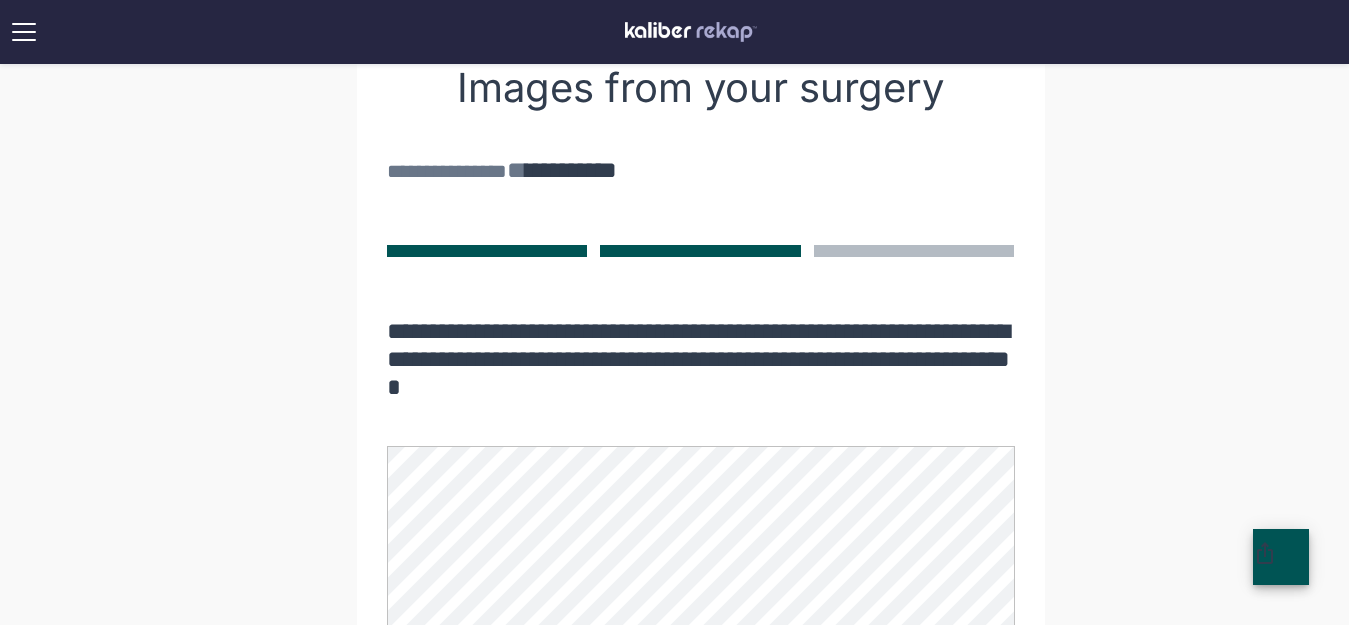 click at bounding box center (700, 251) 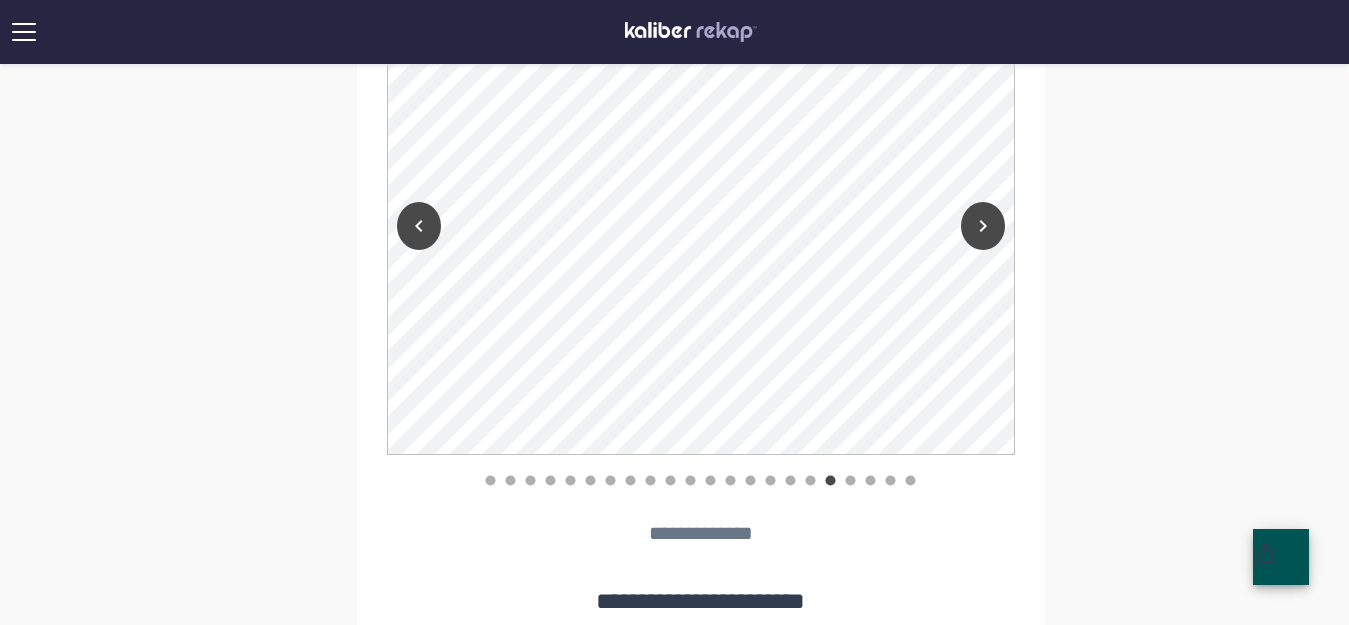 scroll, scrollTop: 1736, scrollLeft: 0, axis: vertical 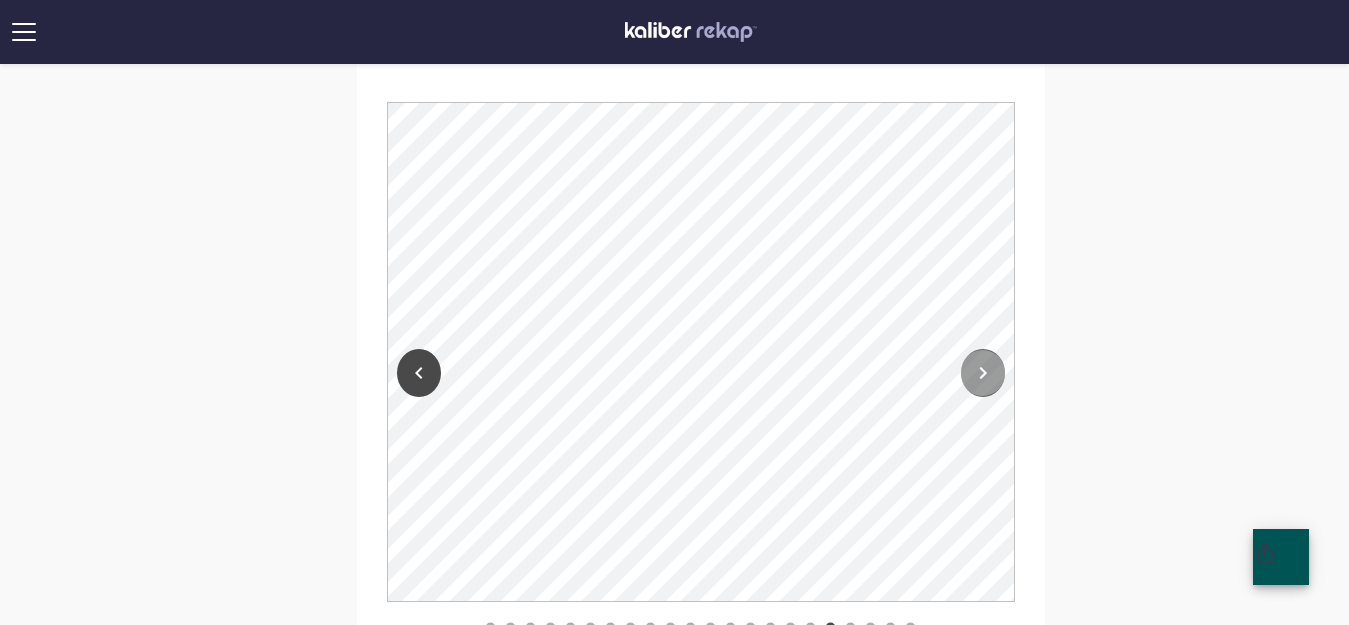 click 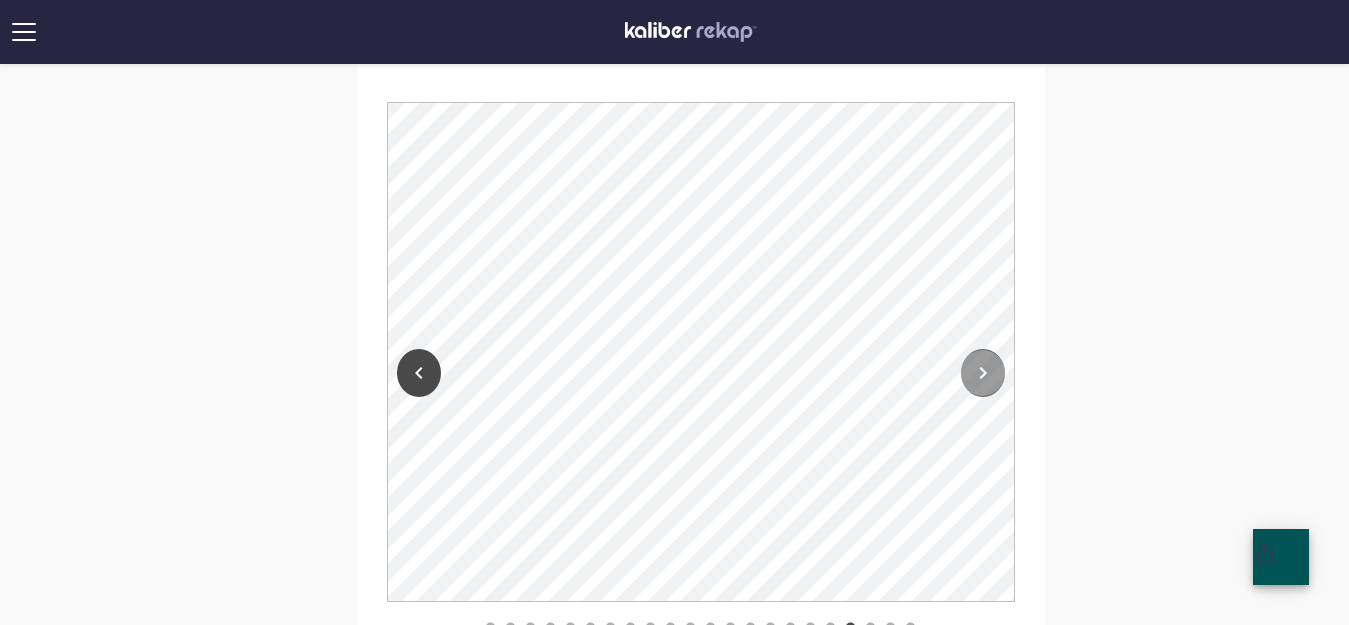 click 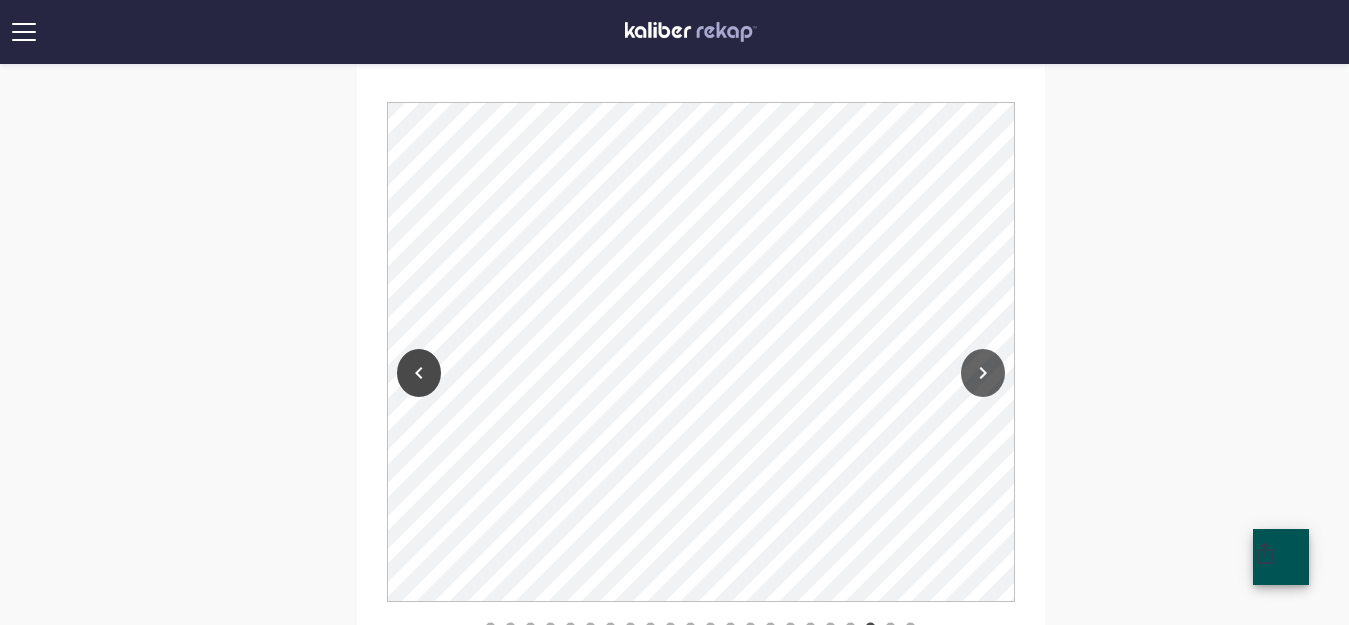click 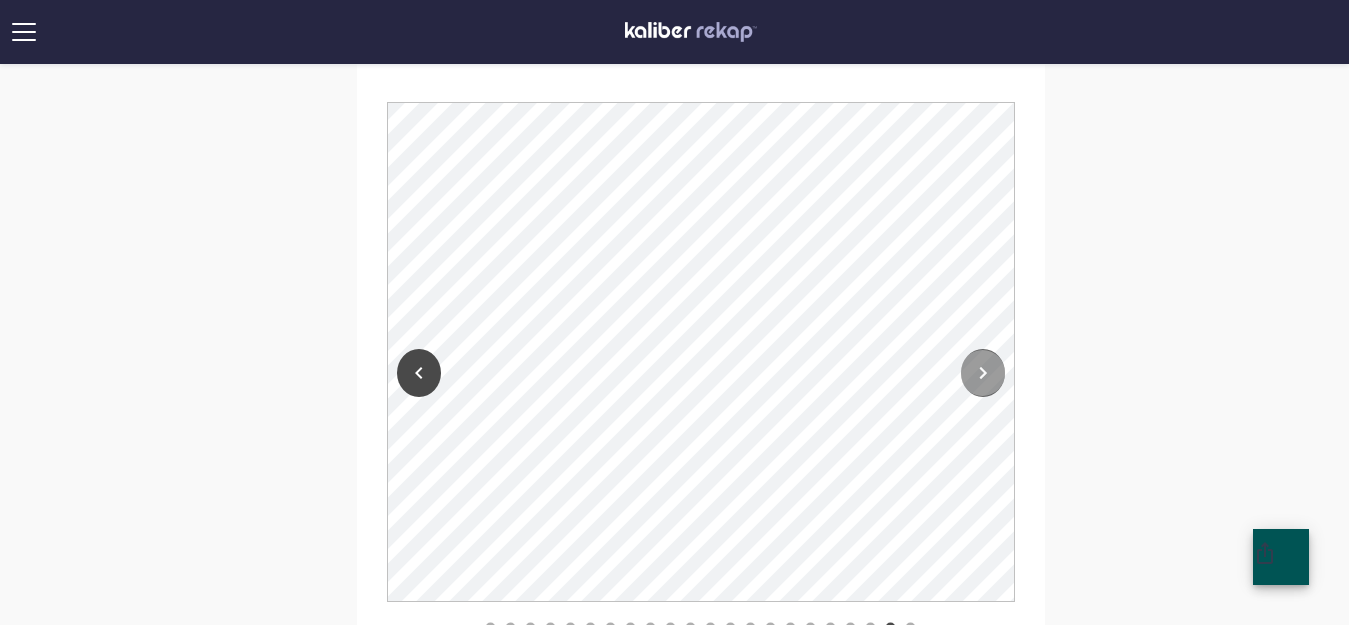 click 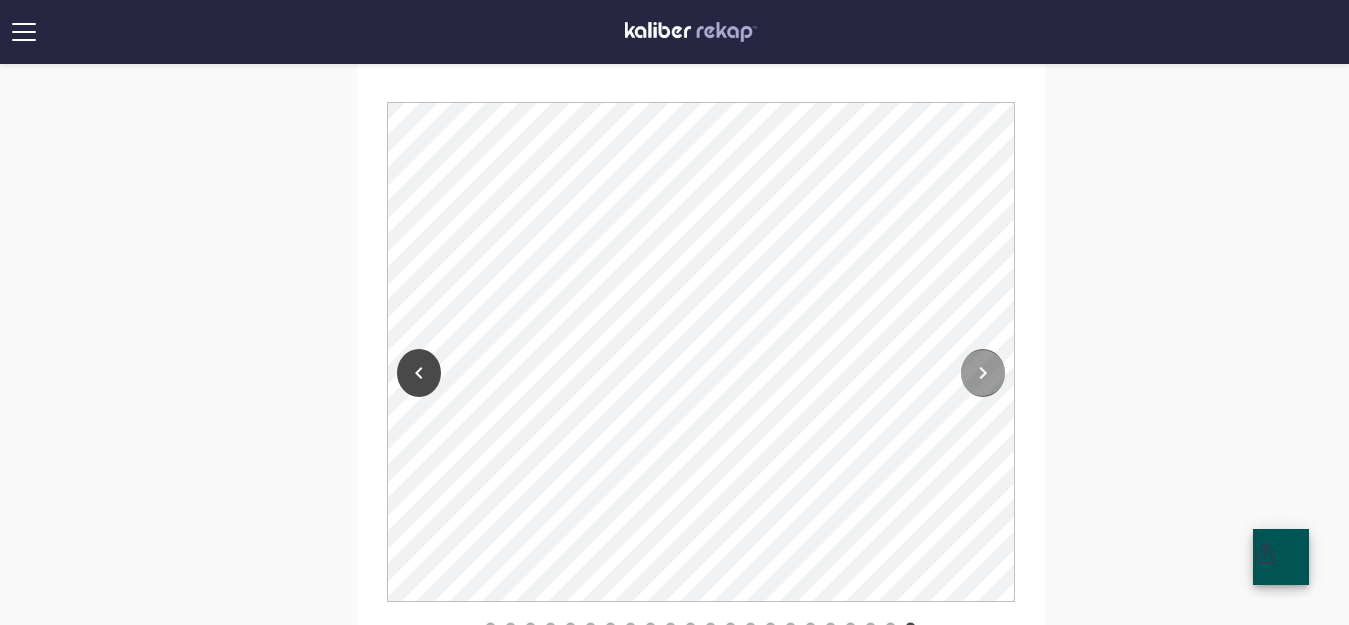 click 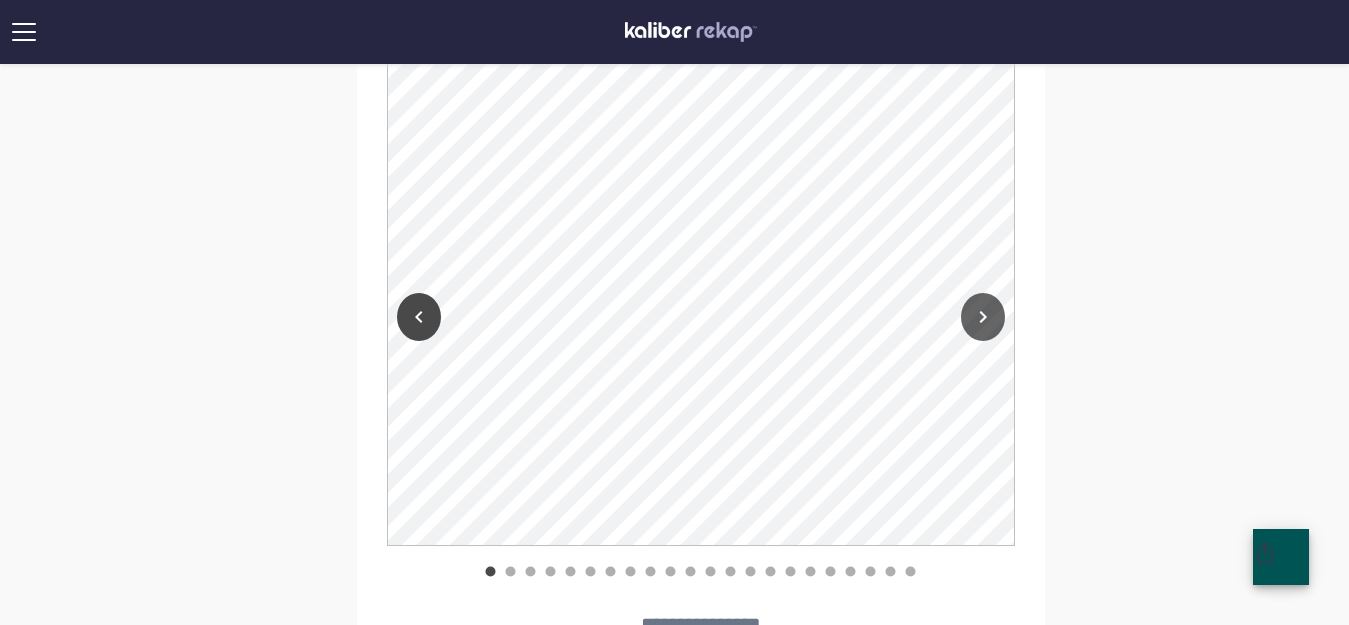 click at bounding box center (983, 313) 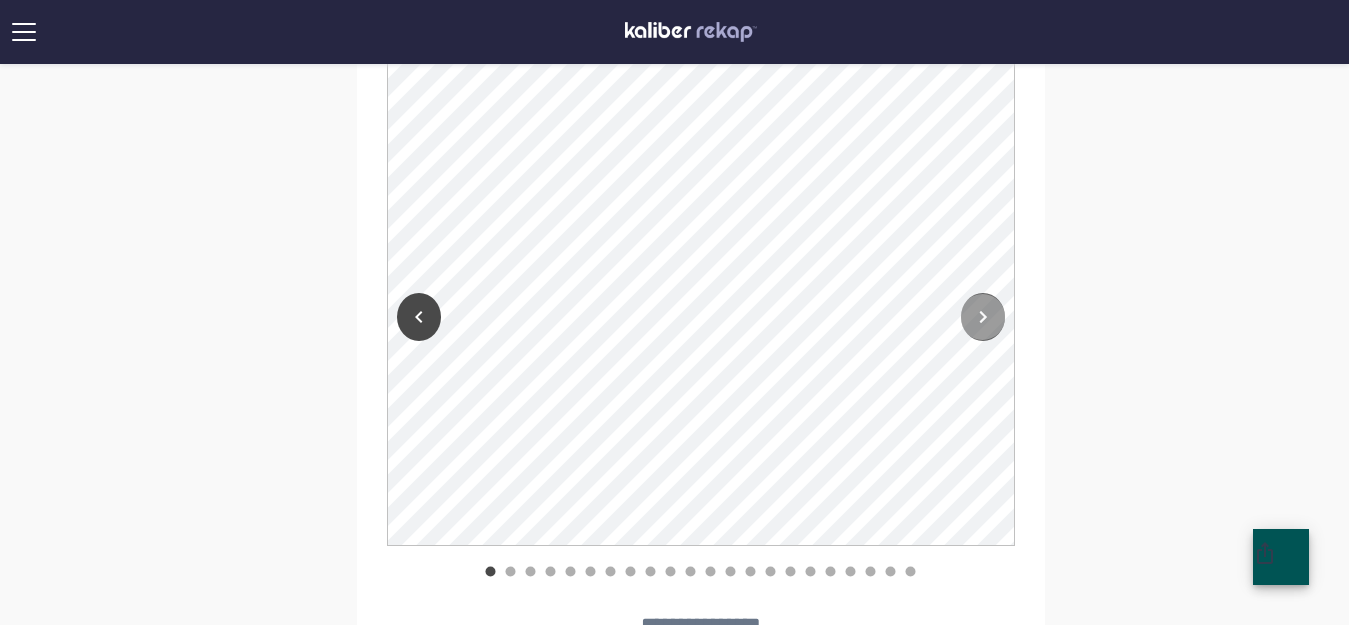 click at bounding box center [983, 317] 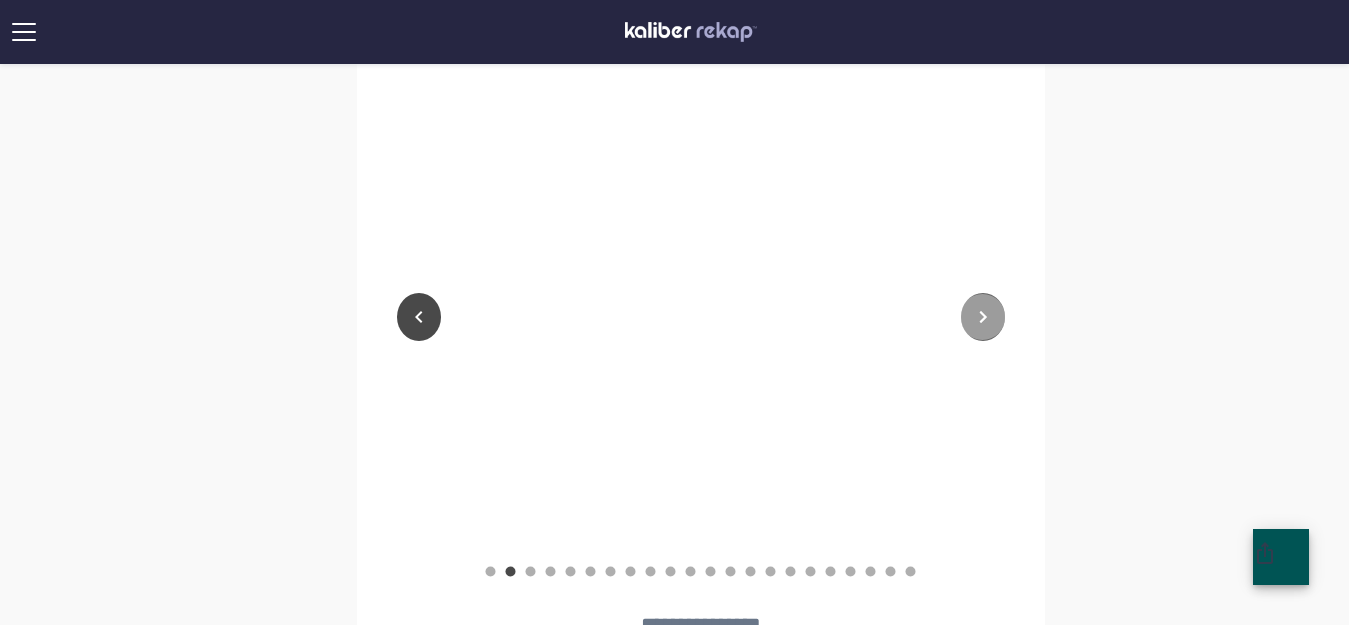 click 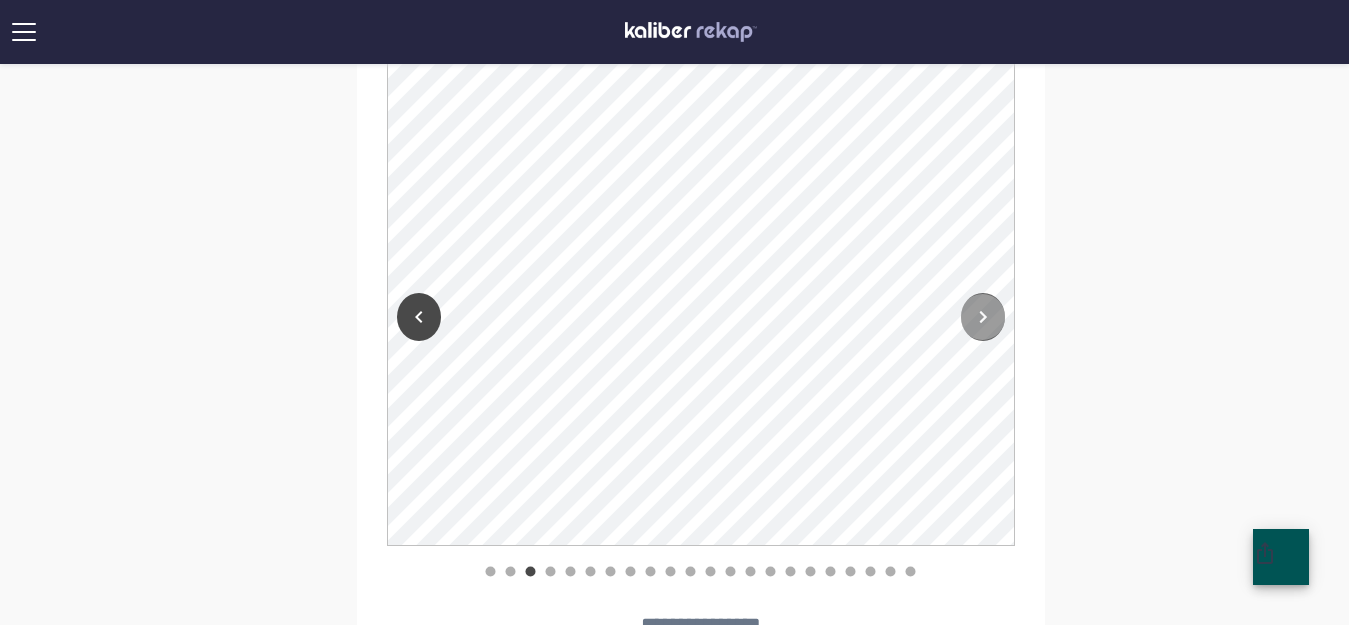 click 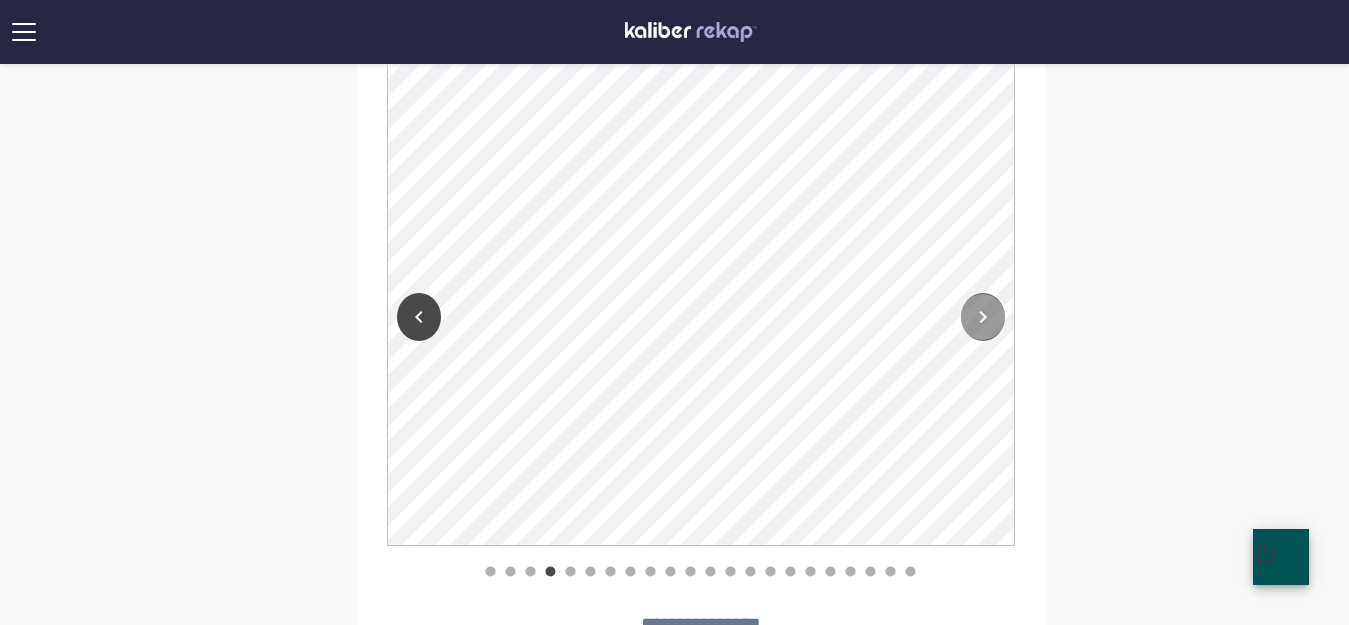 click 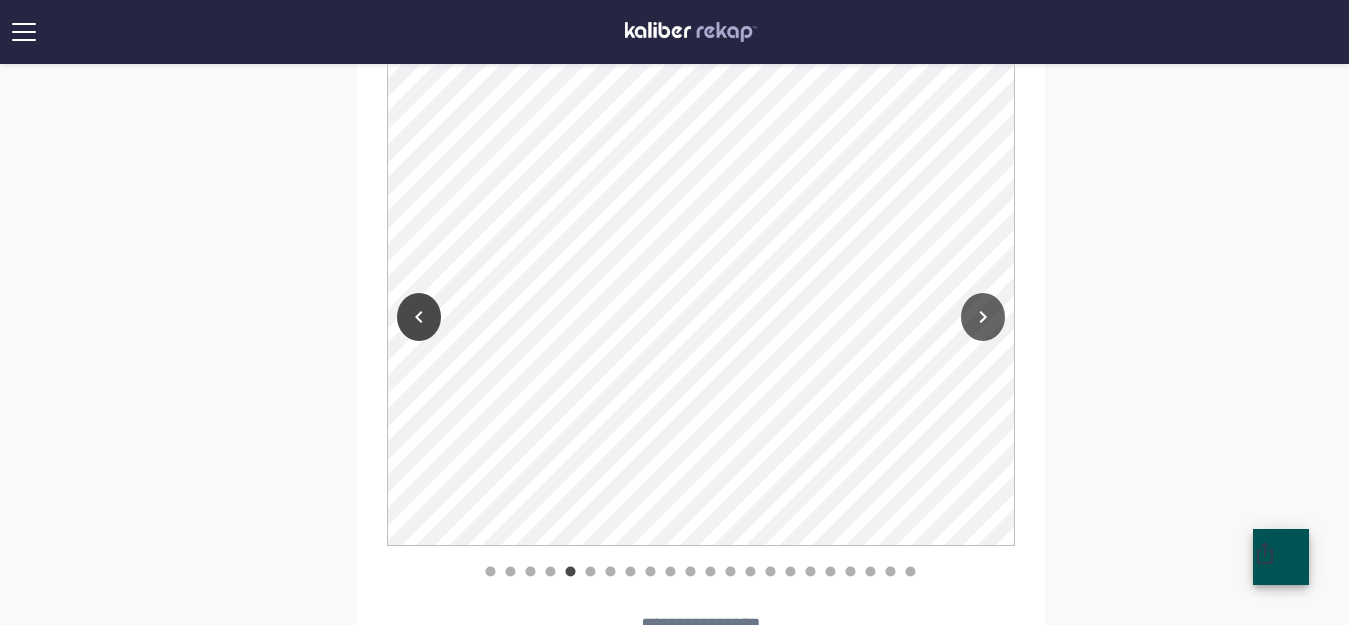 click 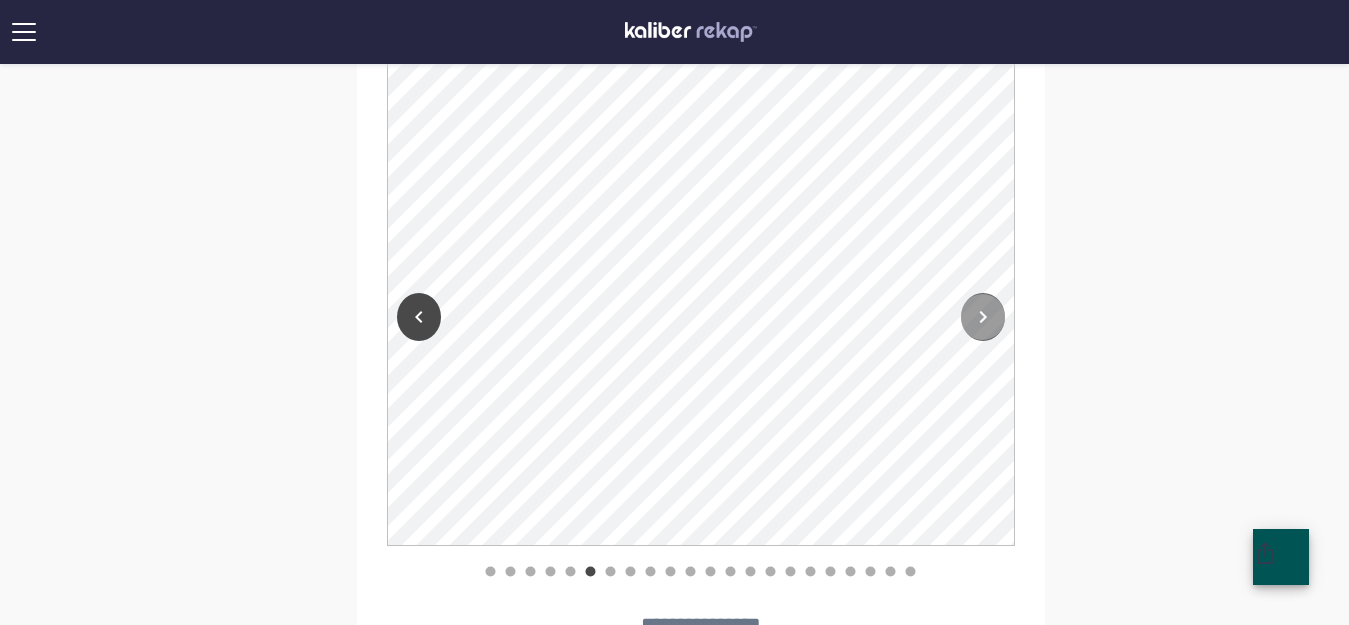 click 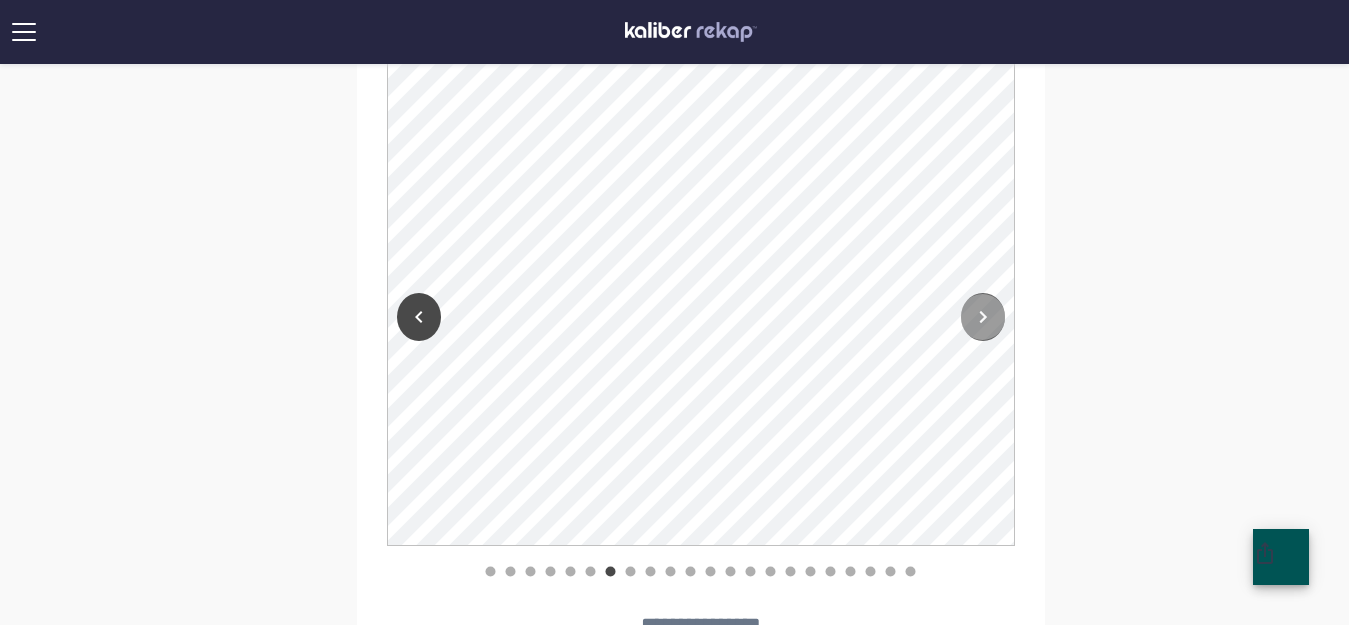 click 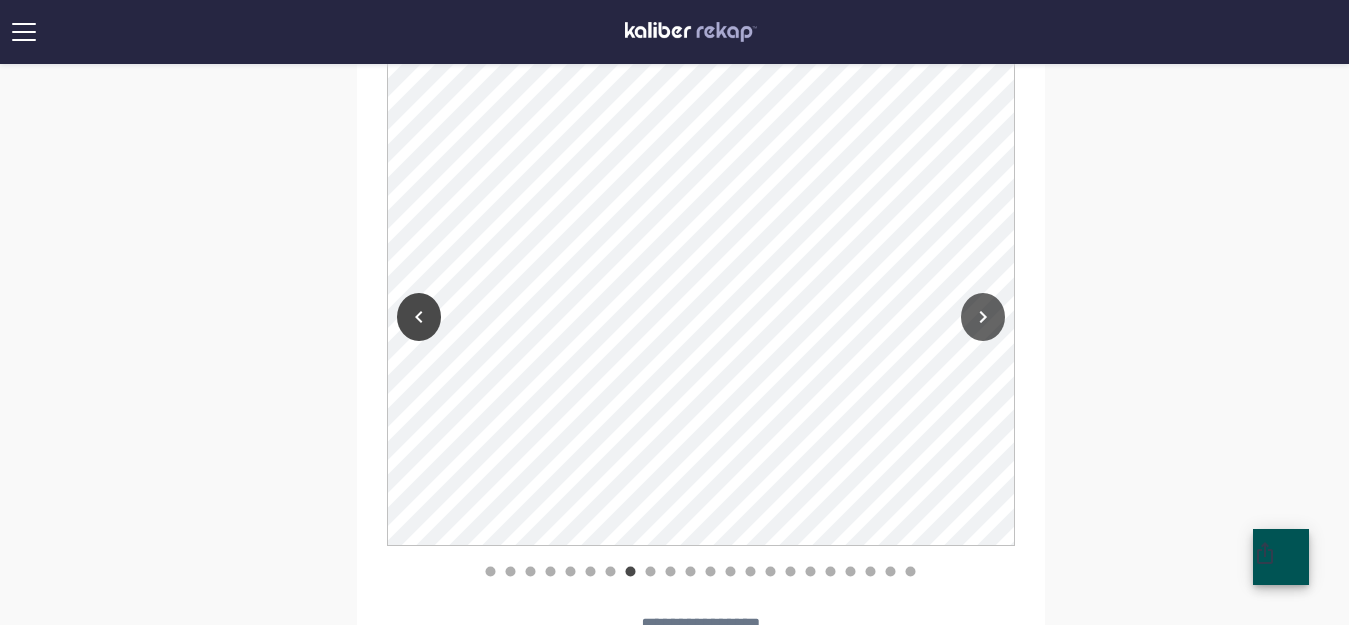 click 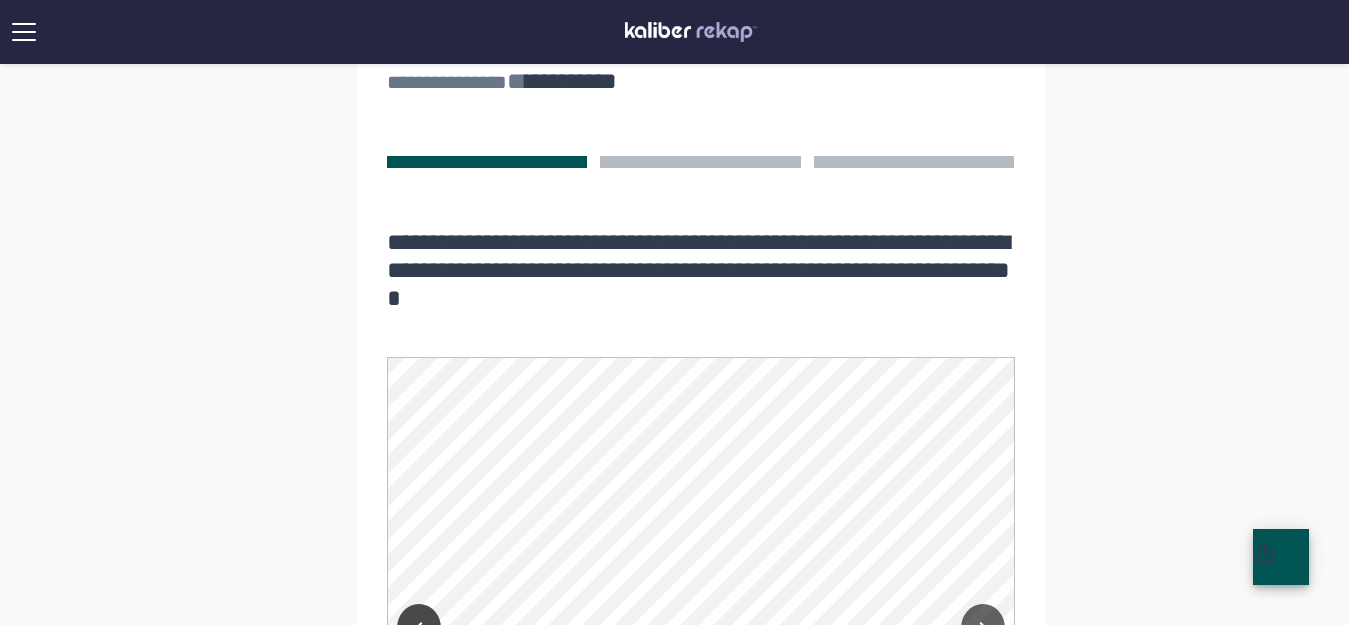 scroll, scrollTop: 1336, scrollLeft: 0, axis: vertical 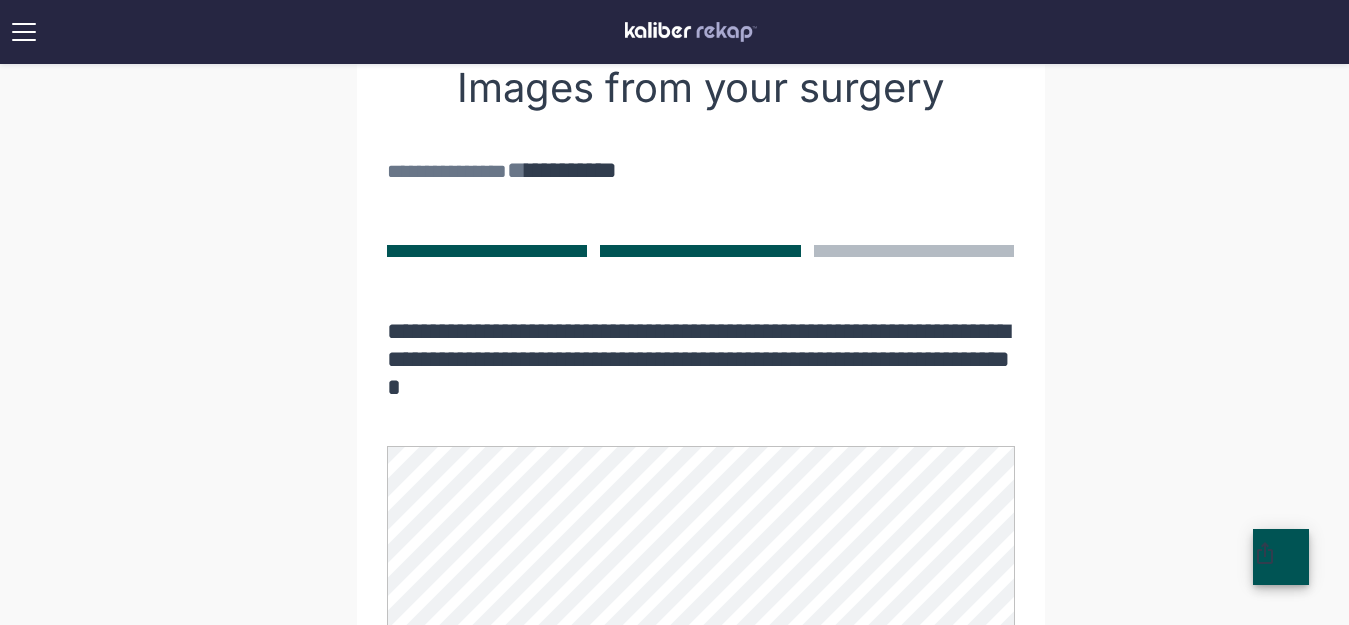 click at bounding box center [700, 251] 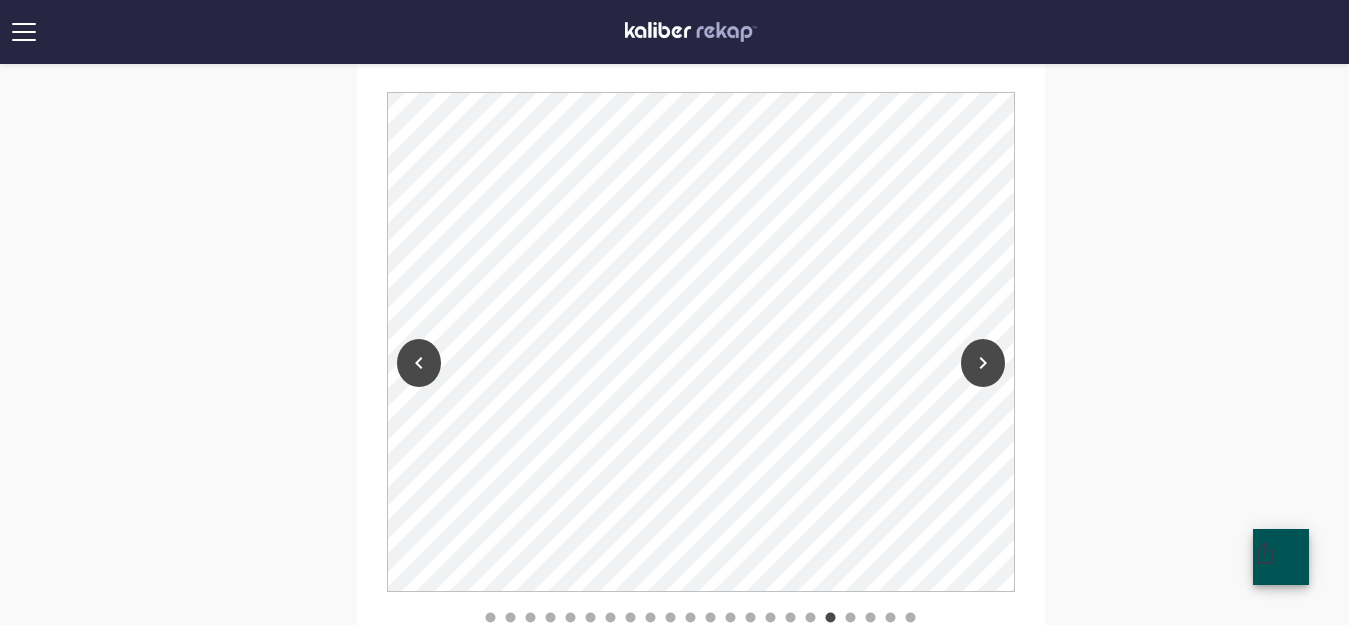 scroll, scrollTop: 1836, scrollLeft: 0, axis: vertical 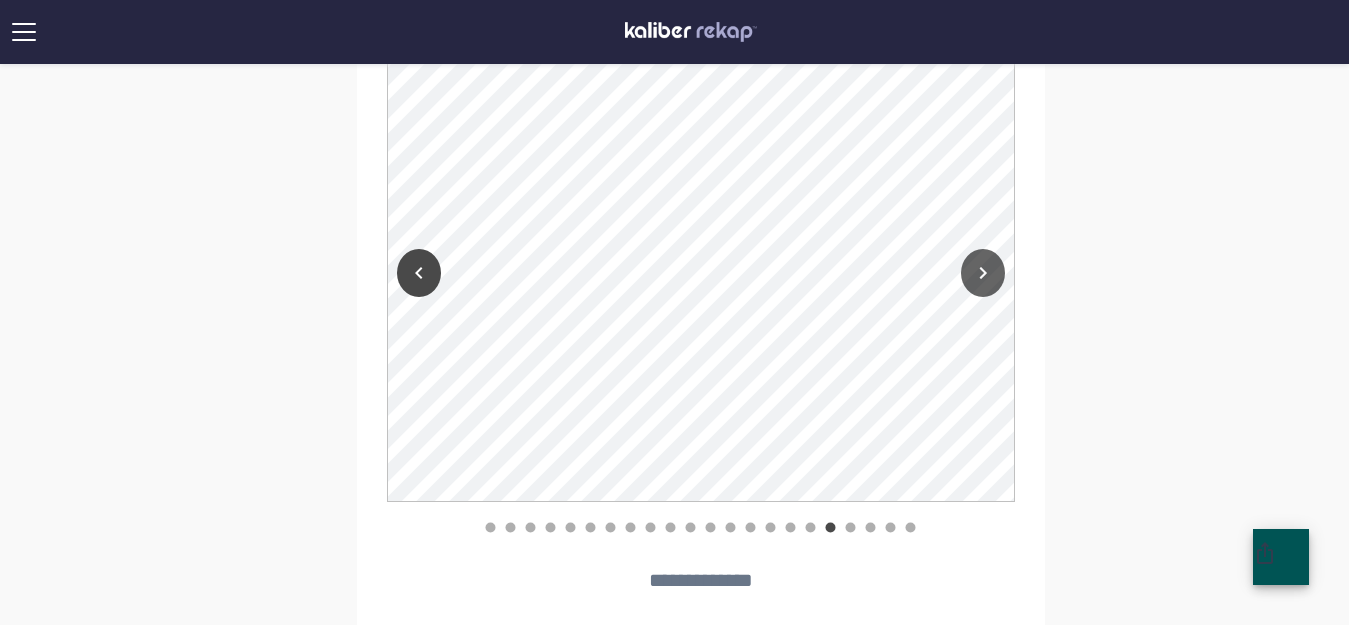 click 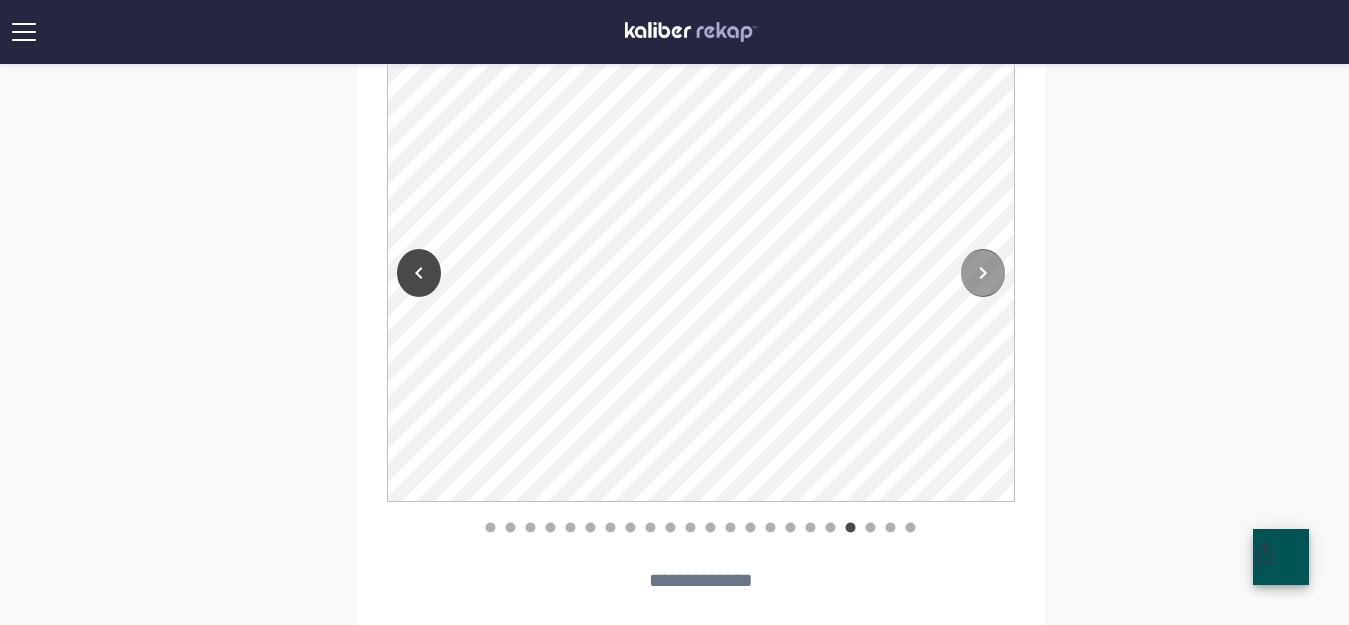 click 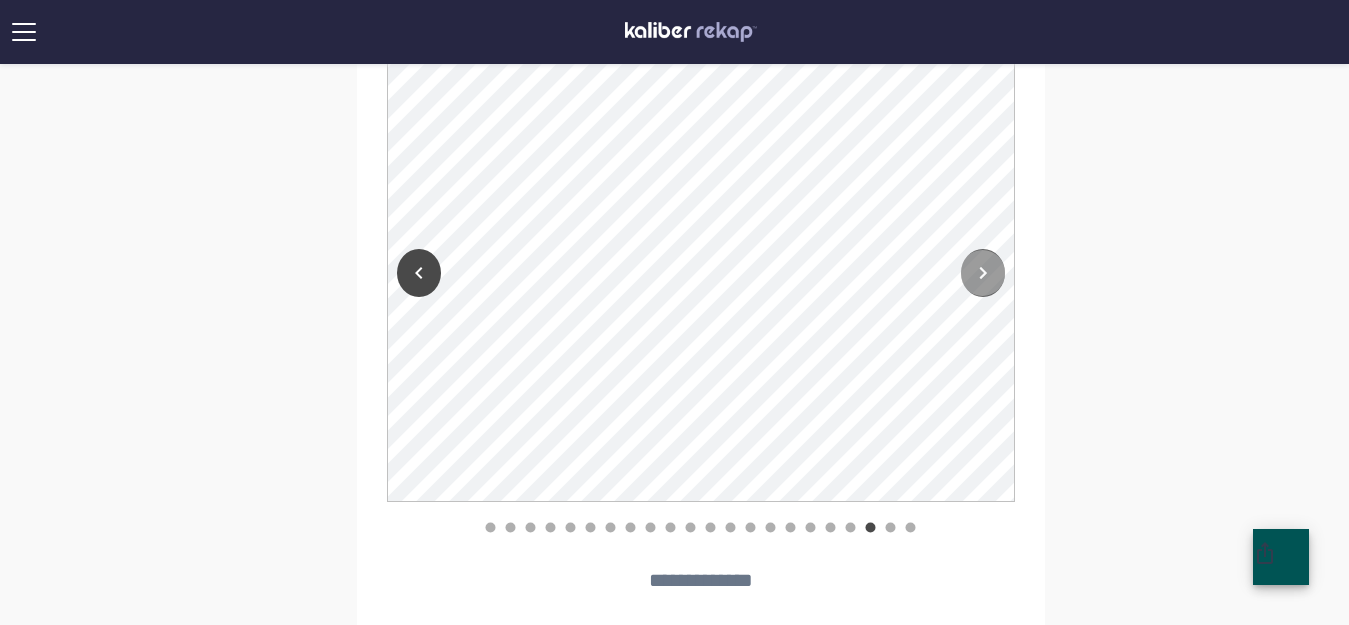click 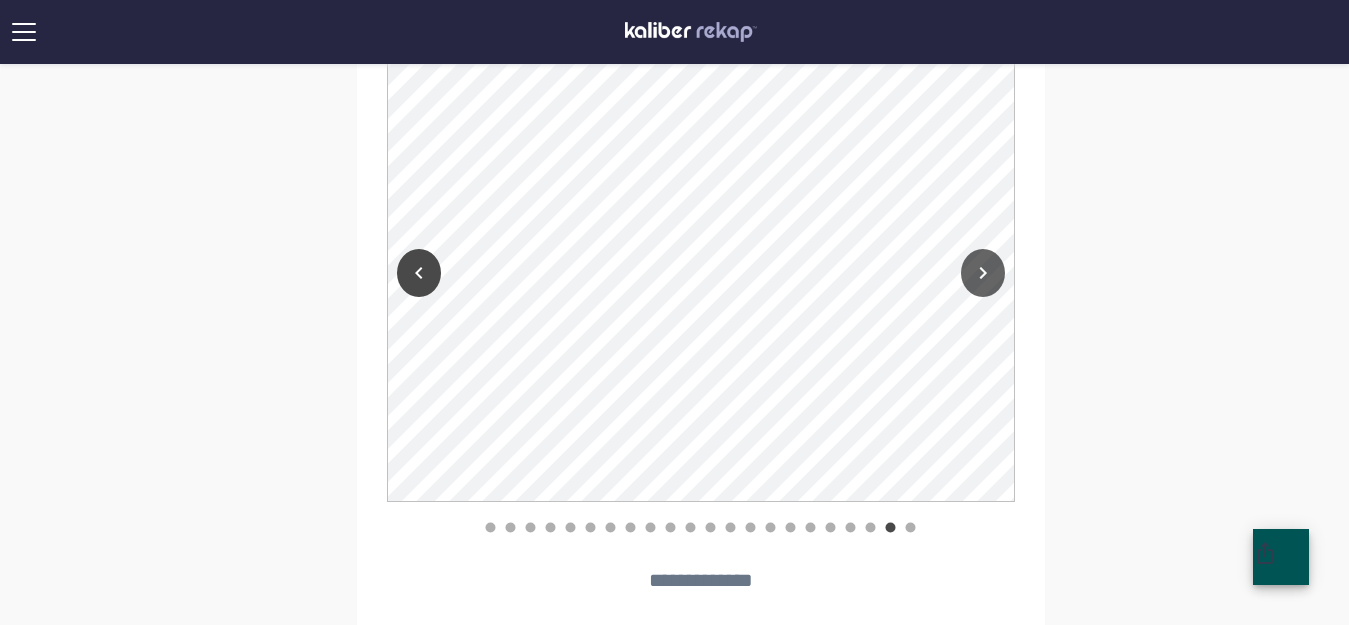 click 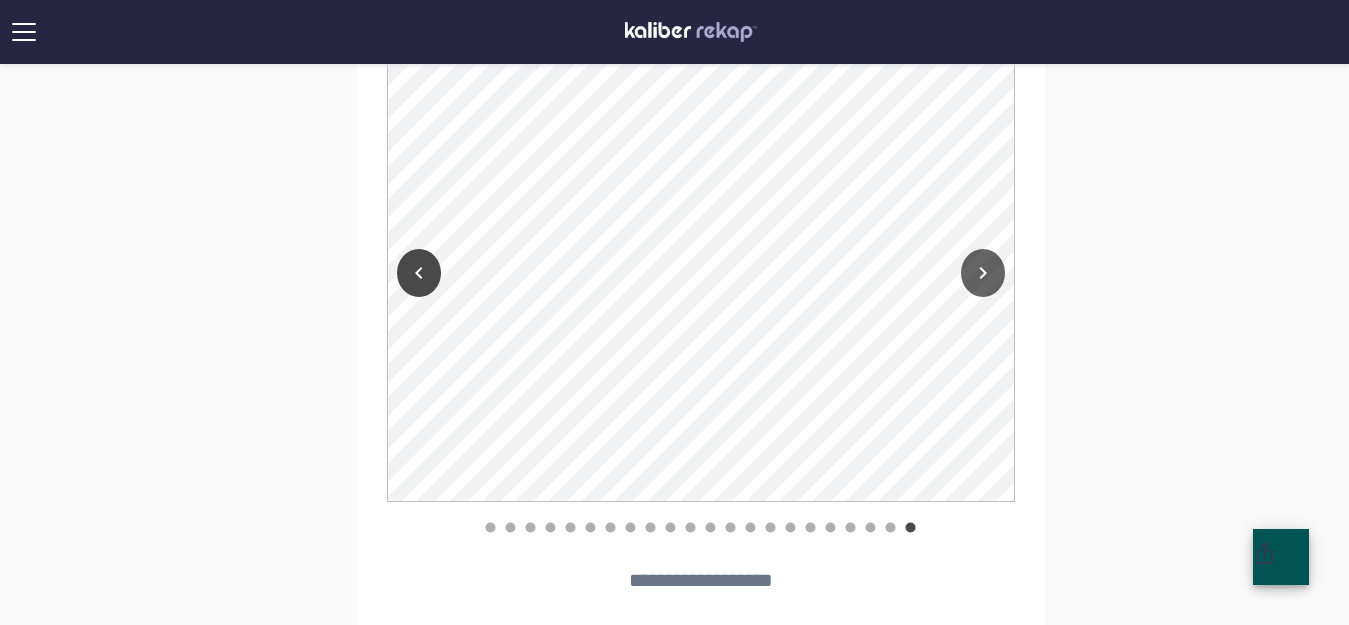 click 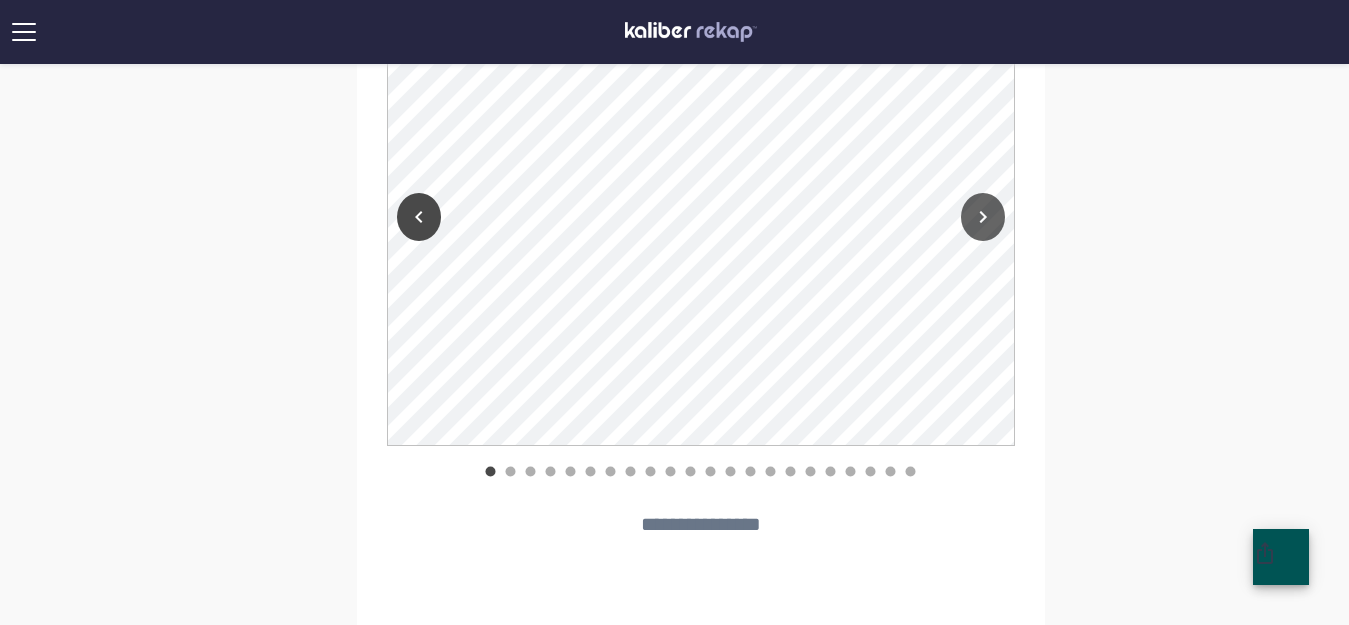 scroll, scrollTop: 1780, scrollLeft: 0, axis: vertical 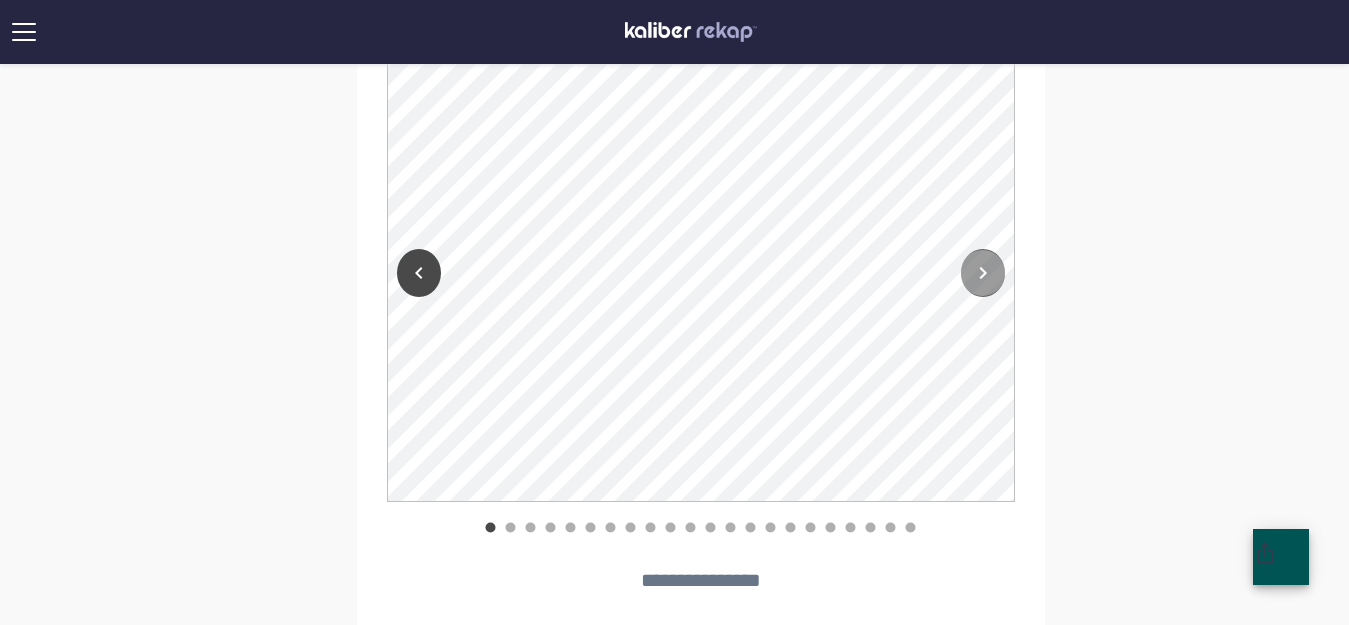 click 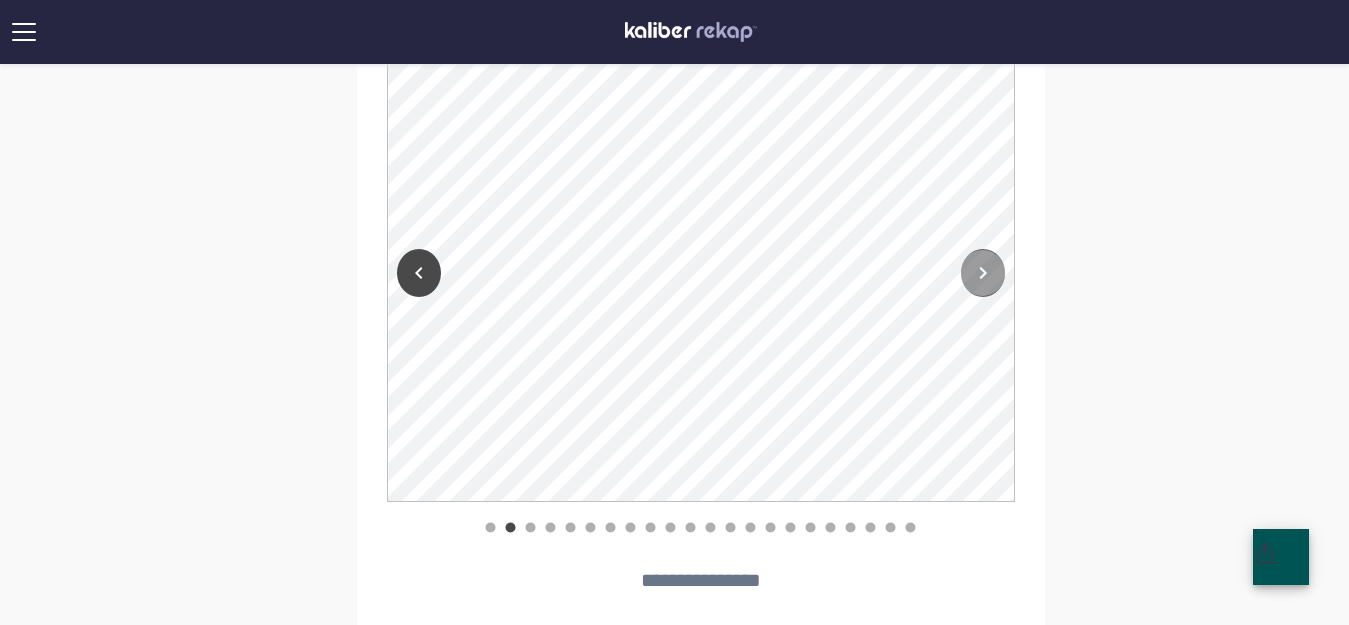 click 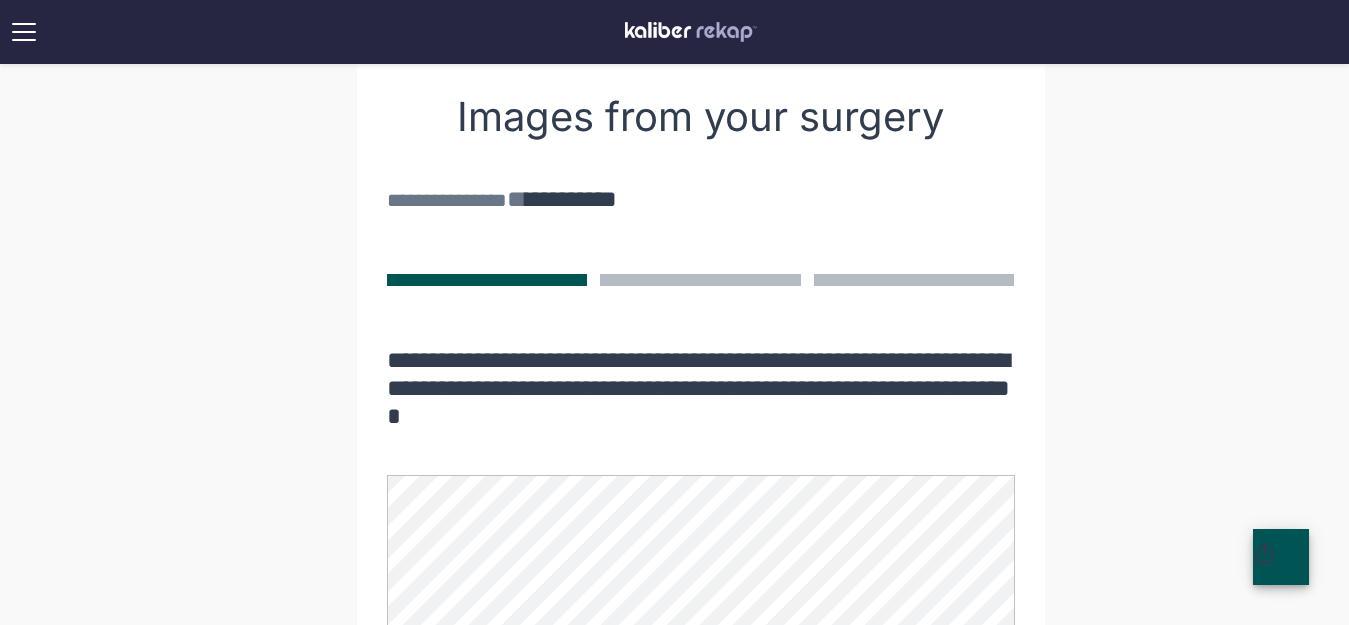 scroll, scrollTop: 1280, scrollLeft: 0, axis: vertical 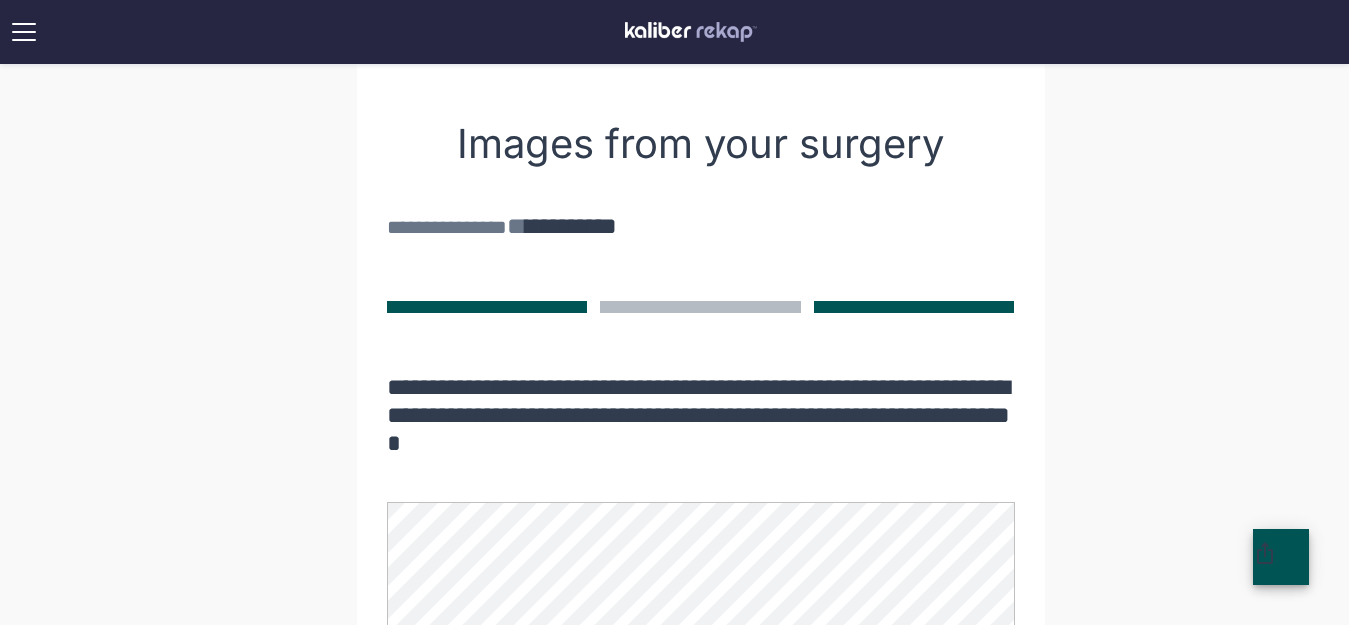 click at bounding box center (914, 307) 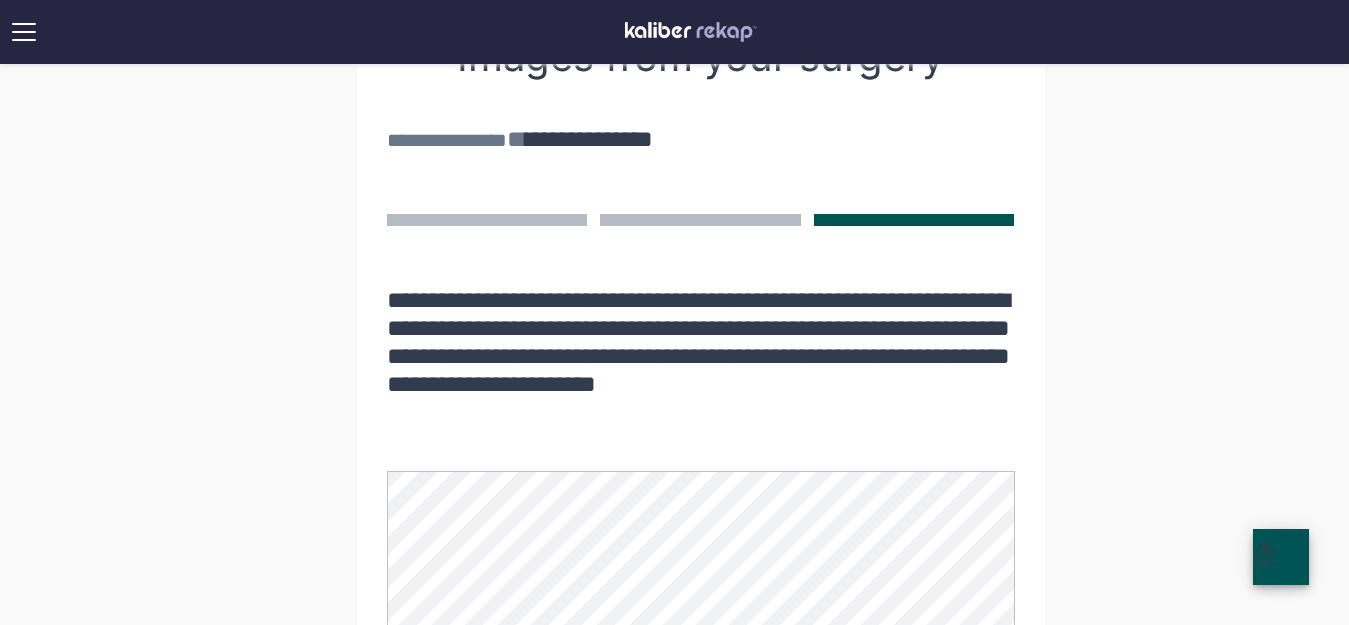 scroll, scrollTop: 1680, scrollLeft: 0, axis: vertical 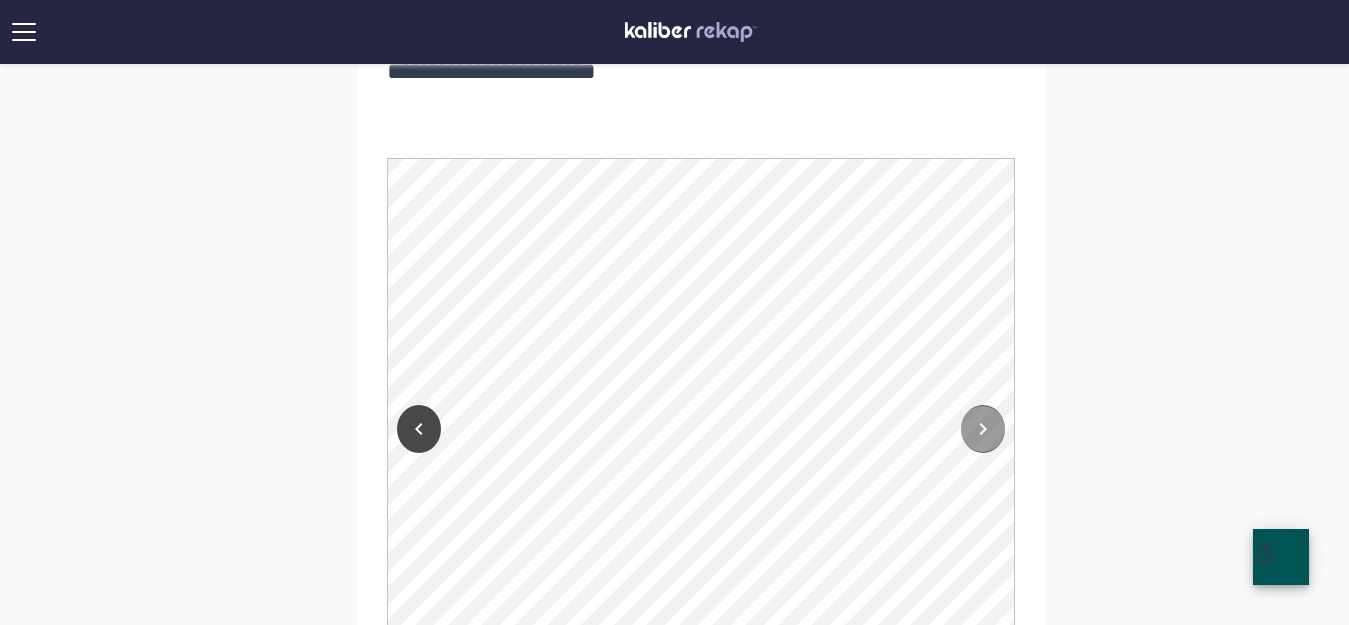 click 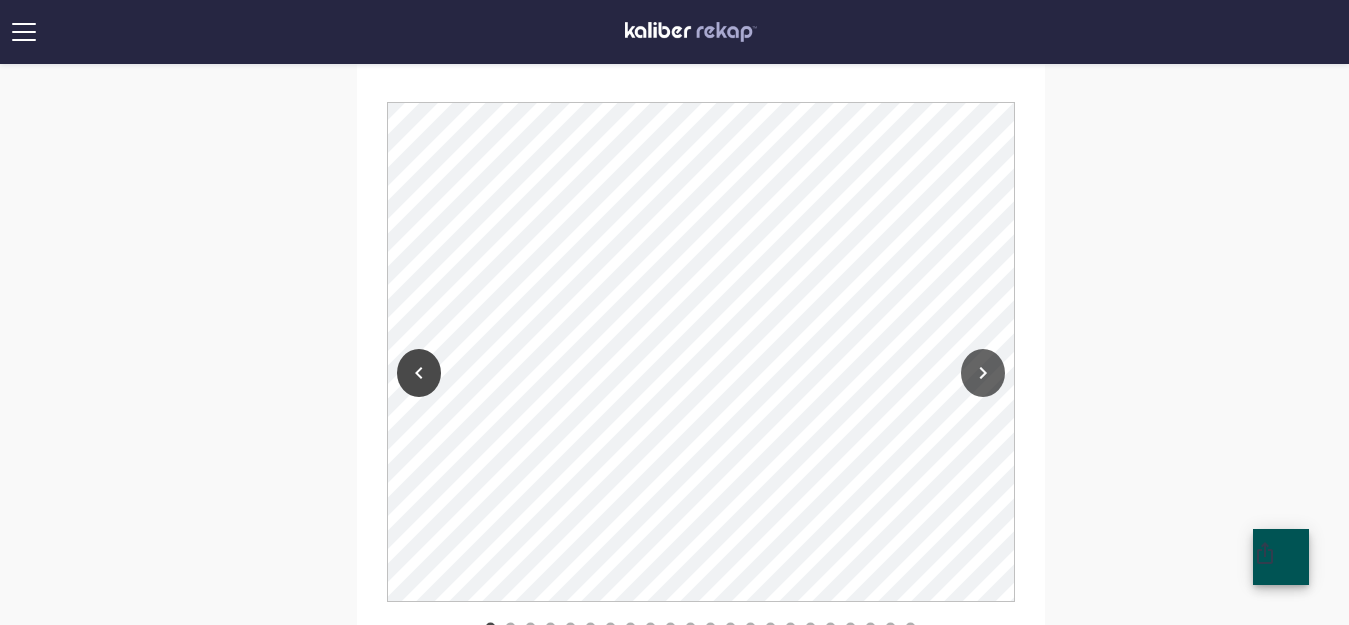 click at bounding box center (983, 369) 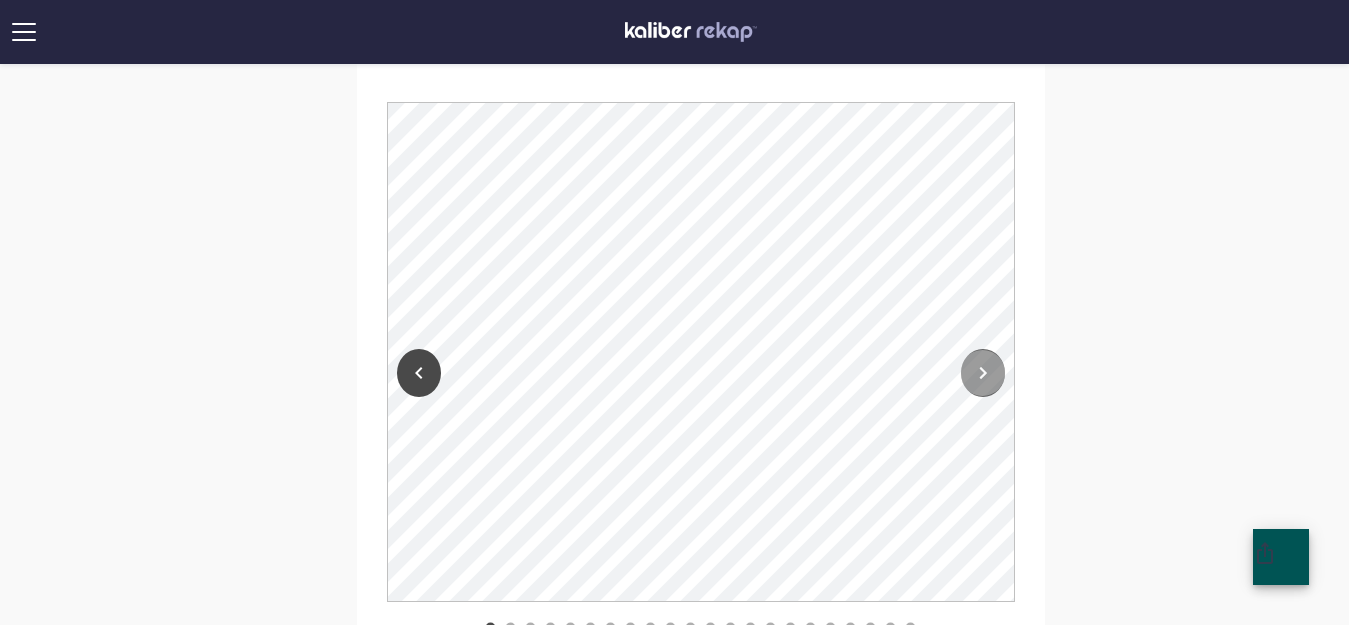 click 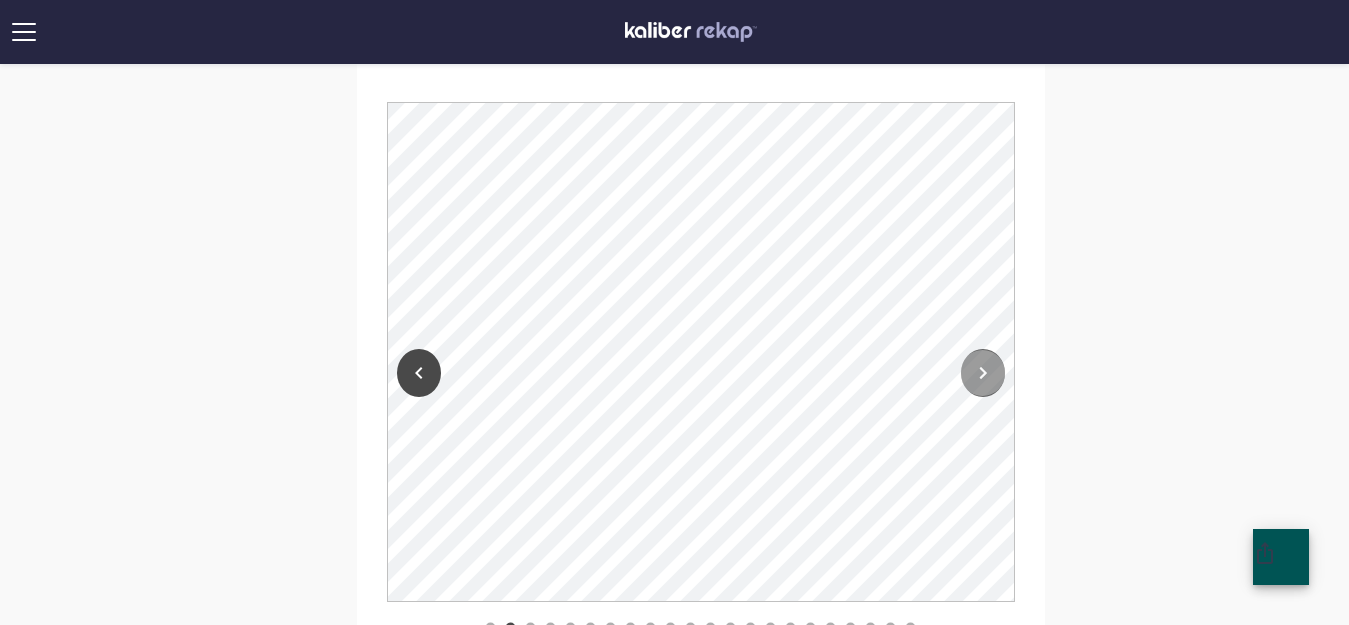 click 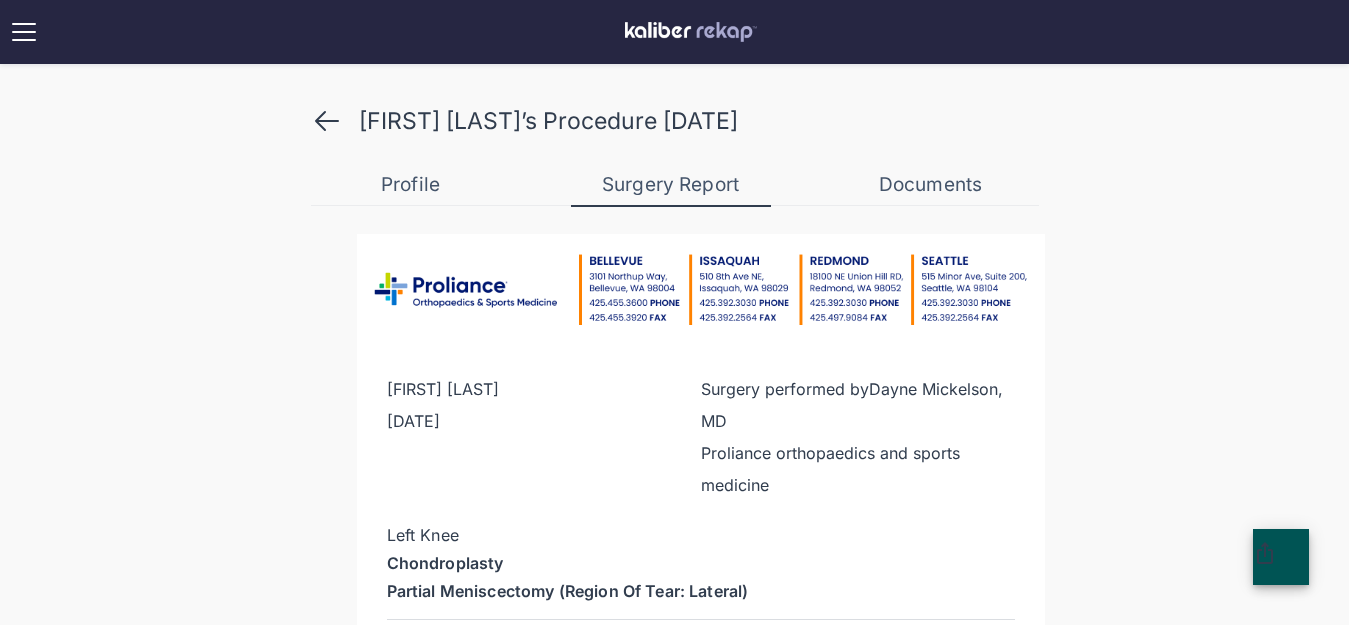 scroll, scrollTop: 0, scrollLeft: 0, axis: both 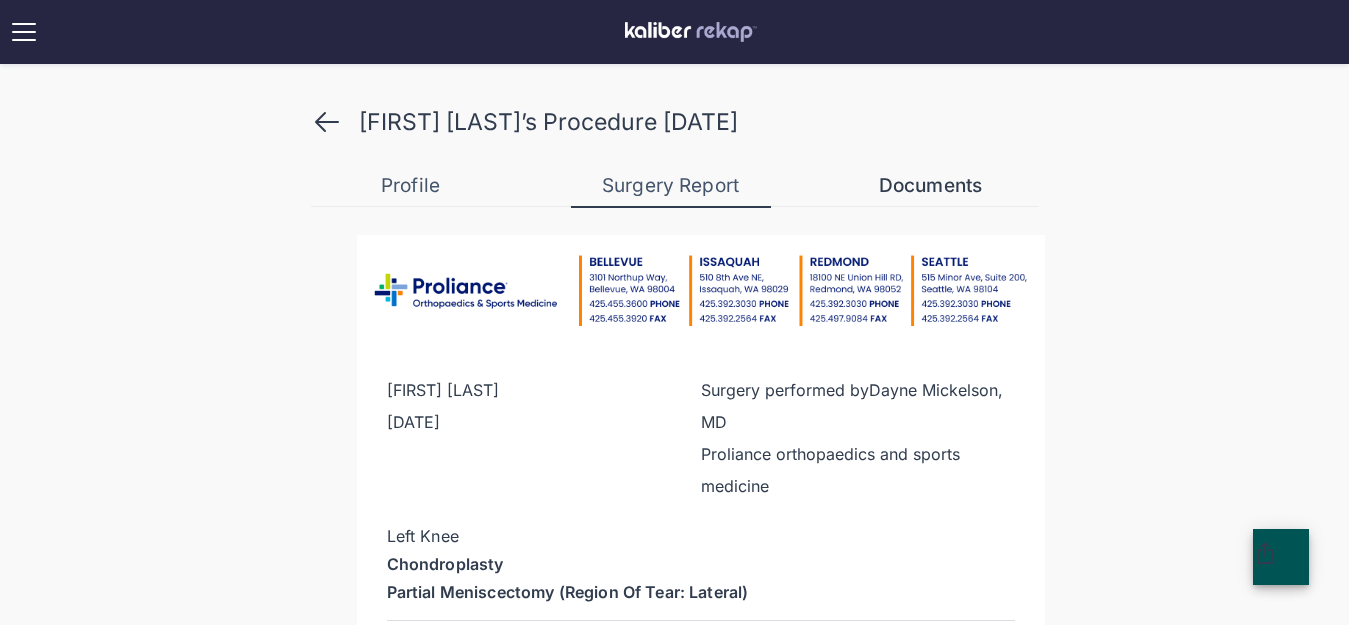 click on "Documents" at bounding box center [931, 186] 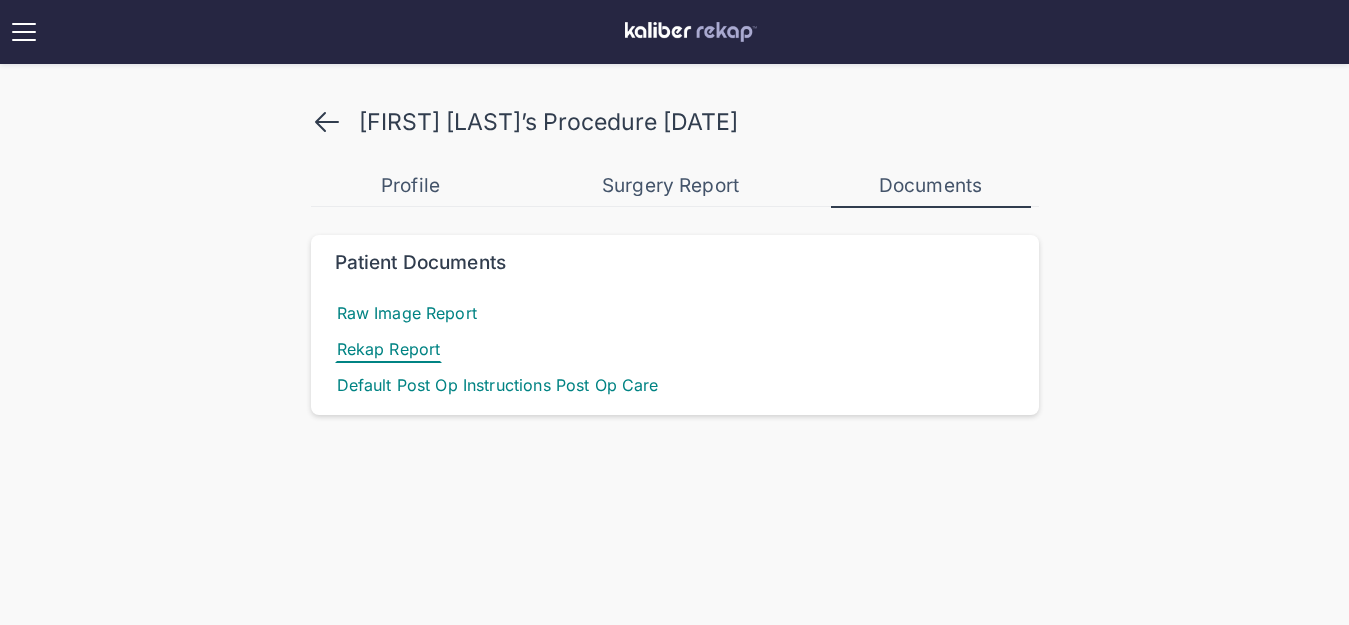 click on "Rekap Report" at bounding box center [389, 349] 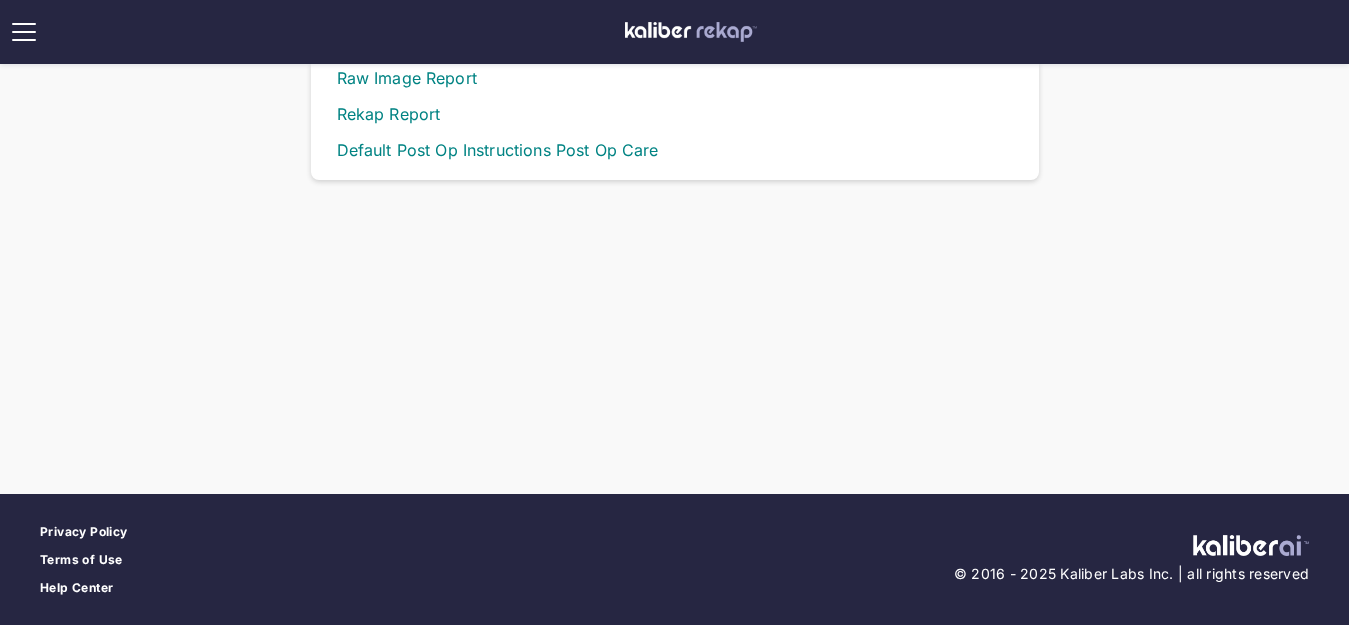 scroll, scrollTop: 236, scrollLeft: 0, axis: vertical 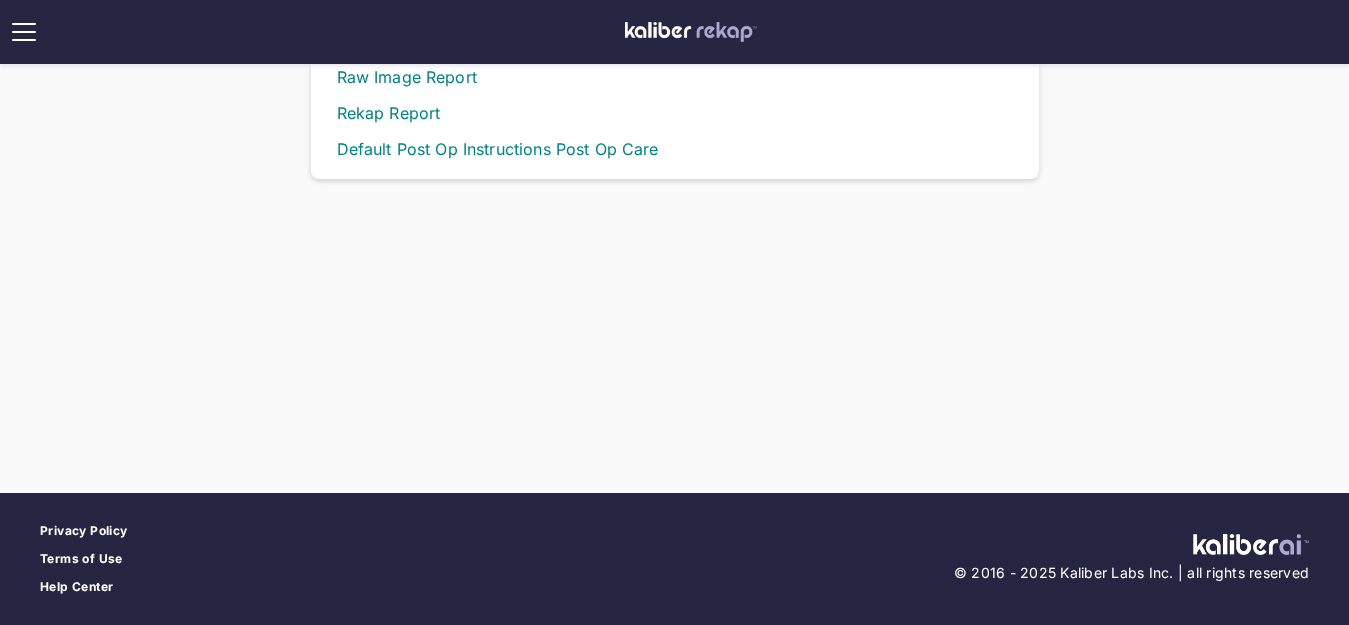 click on "Privacy Policy Terms of Use Help Center" at bounding box center (84, 559) 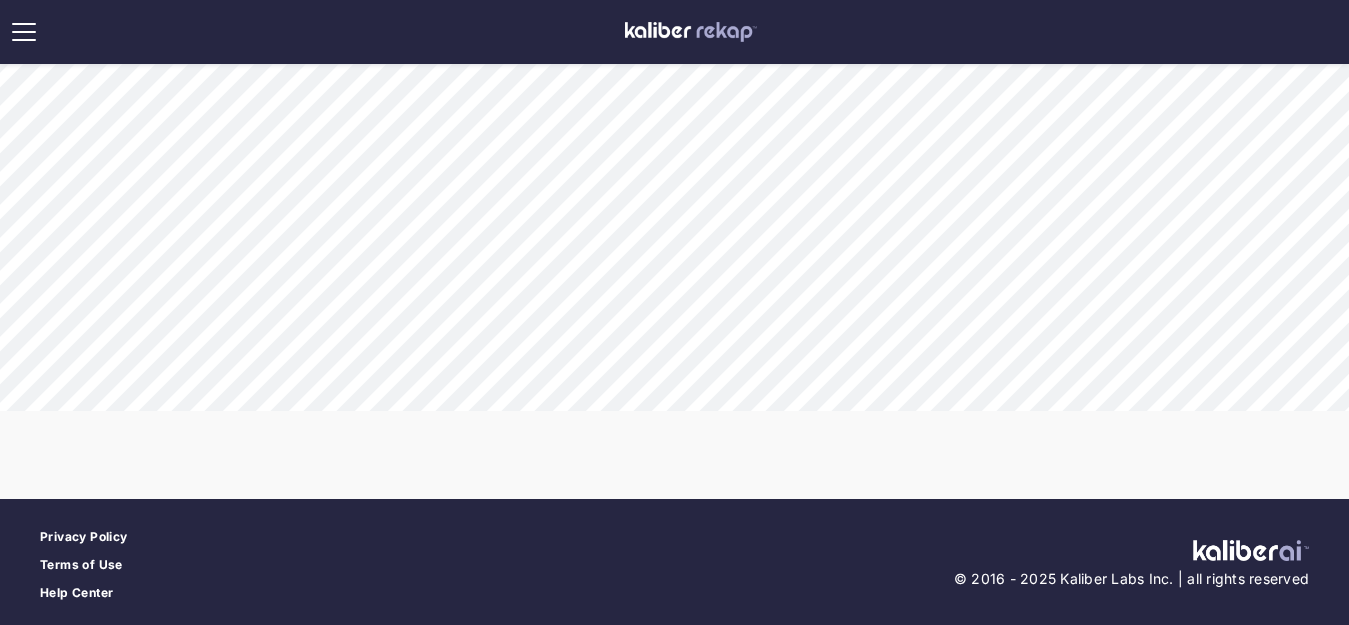 scroll, scrollTop: 923, scrollLeft: 0, axis: vertical 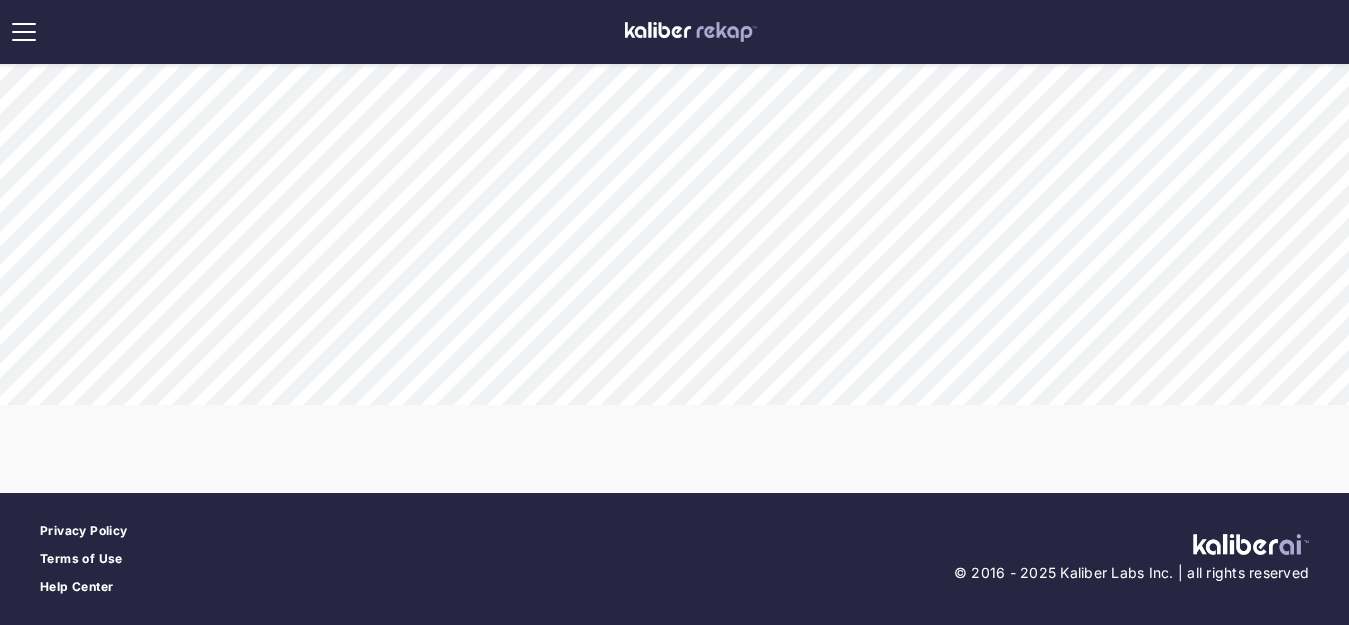 click at bounding box center (24, 32) 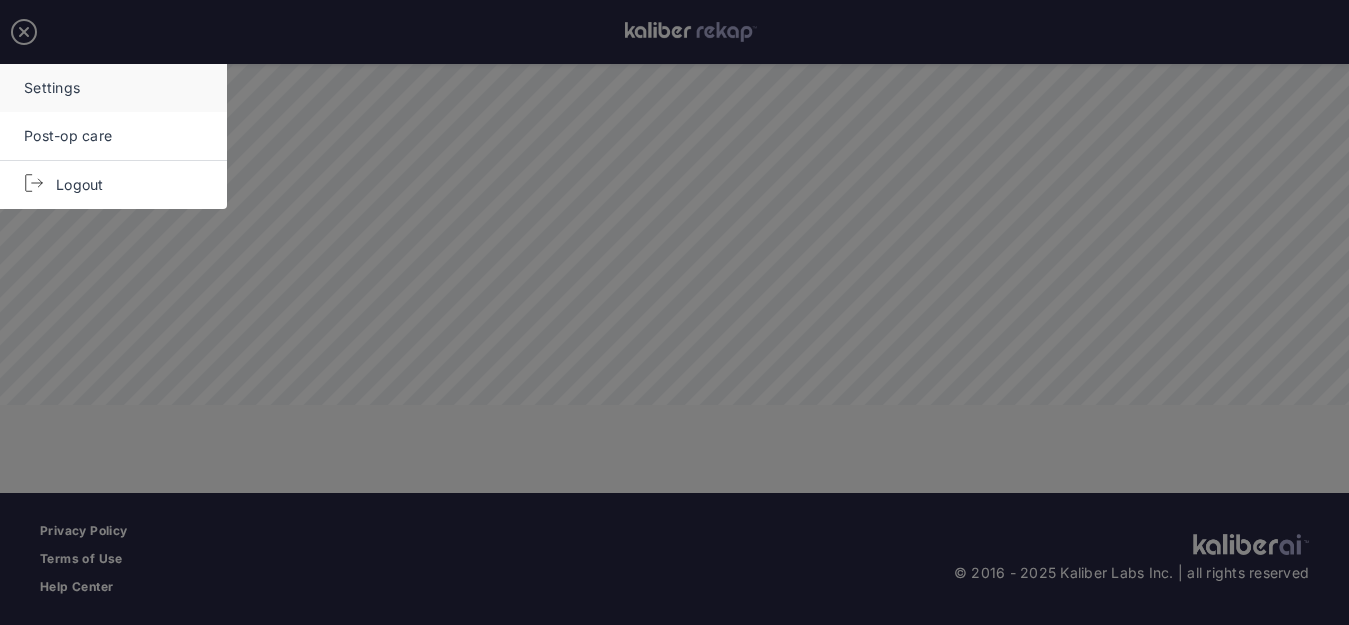 click on "Settings" at bounding box center [52, 88] 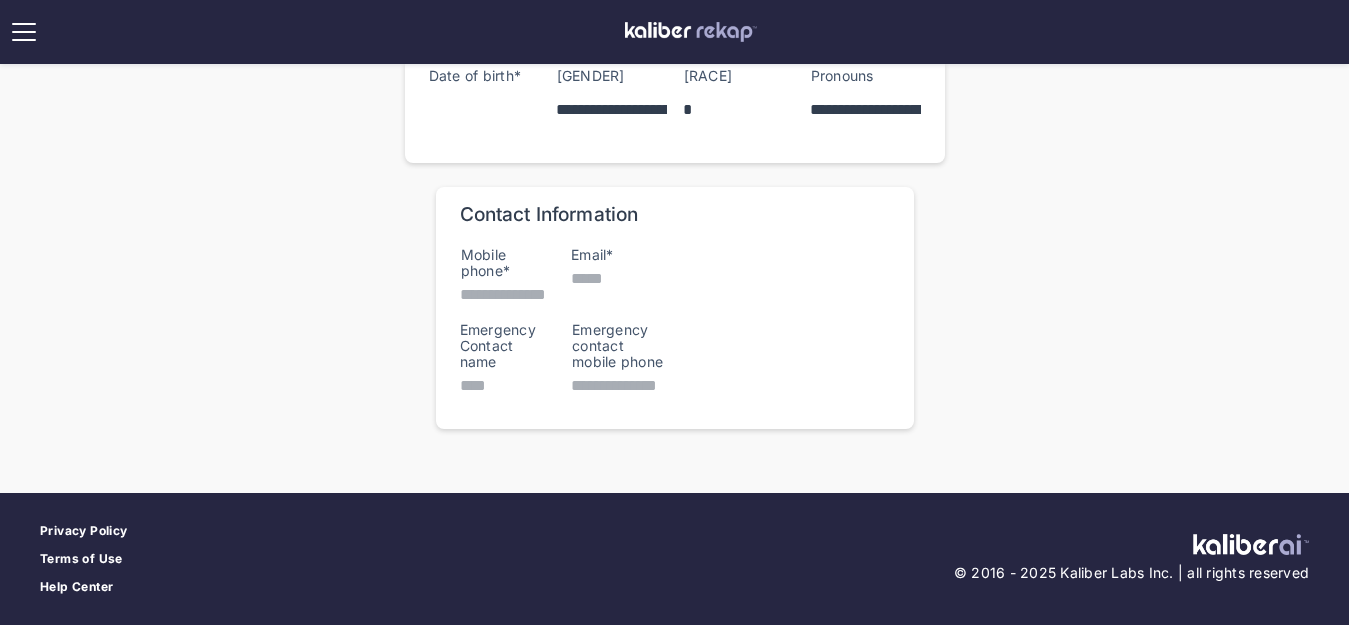 scroll, scrollTop: 0, scrollLeft: 0, axis: both 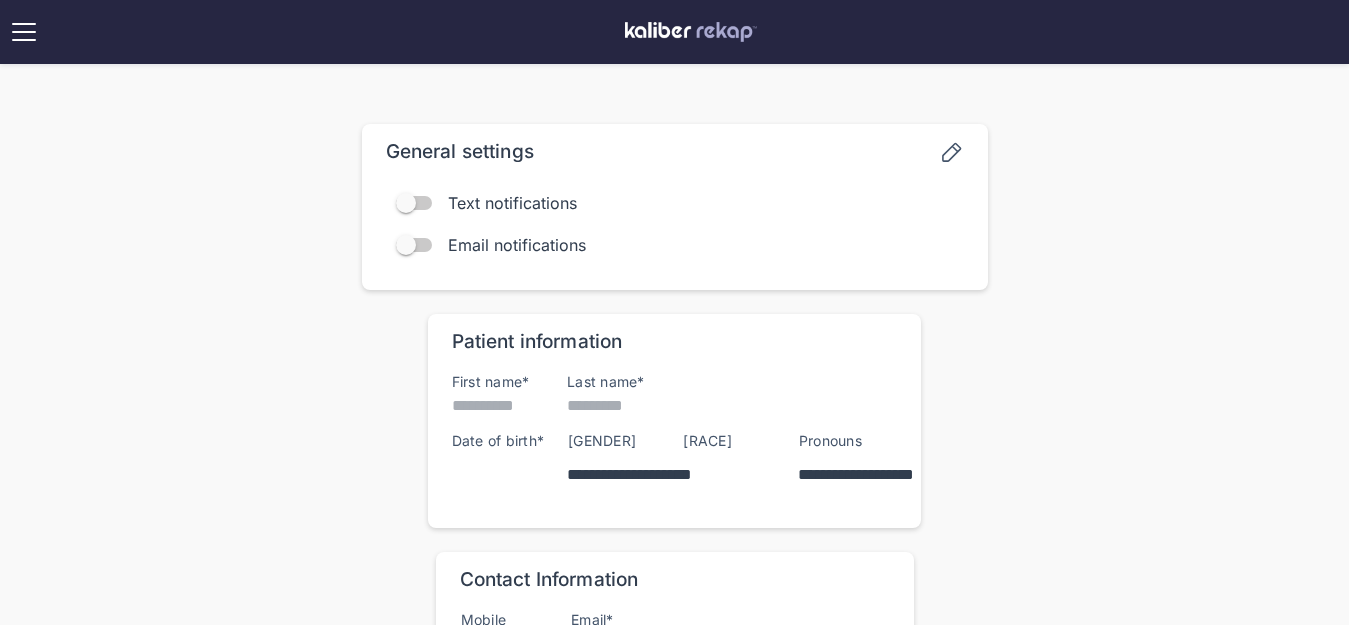 type on "****" 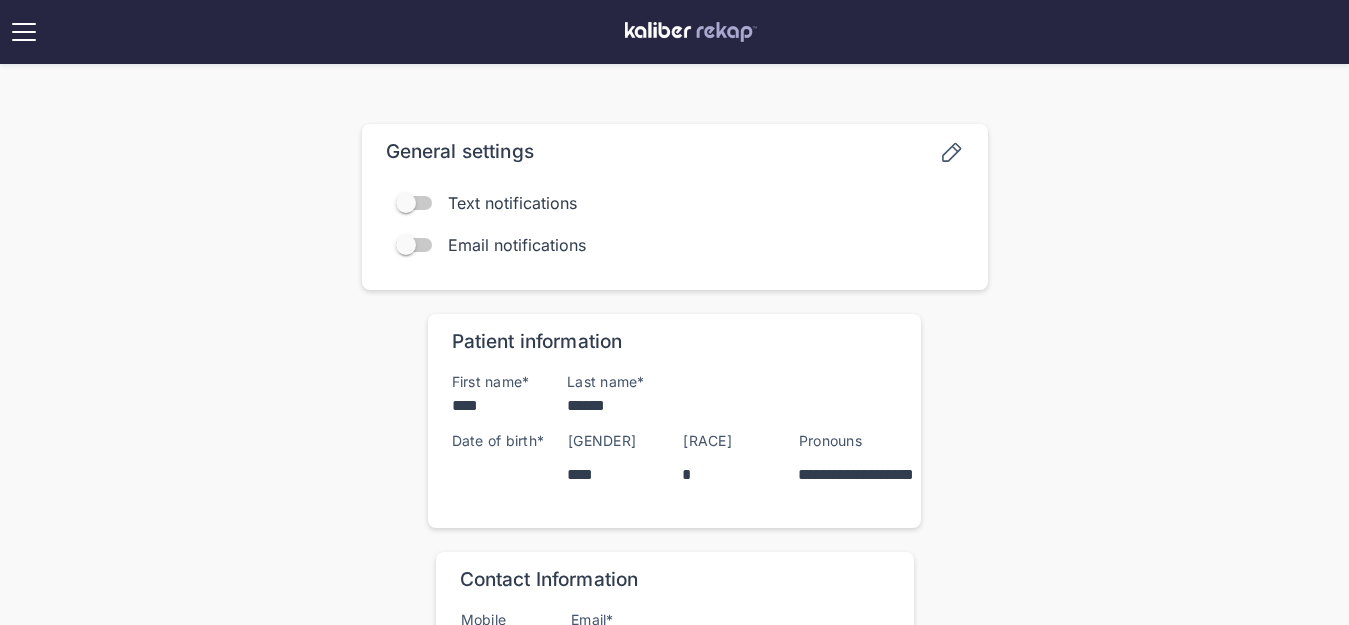 type on "**********" 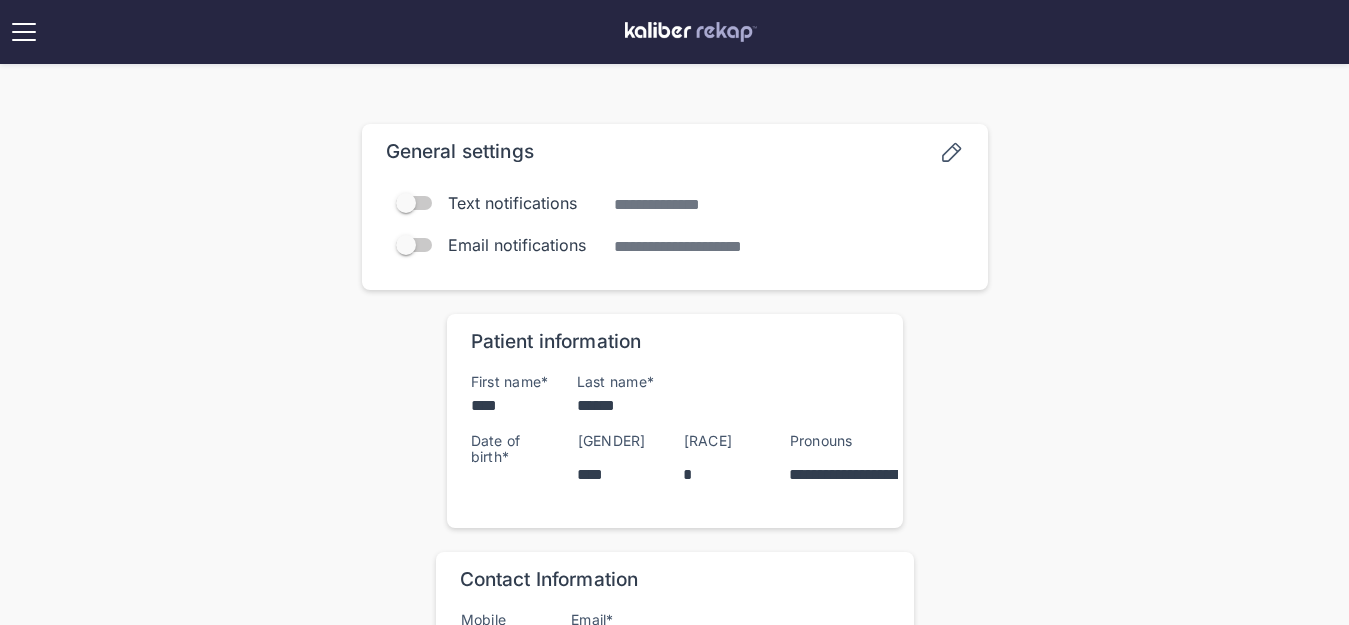 drag, startPoint x: 417, startPoint y: 201, endPoint x: 380, endPoint y: 207, distance: 37.48333 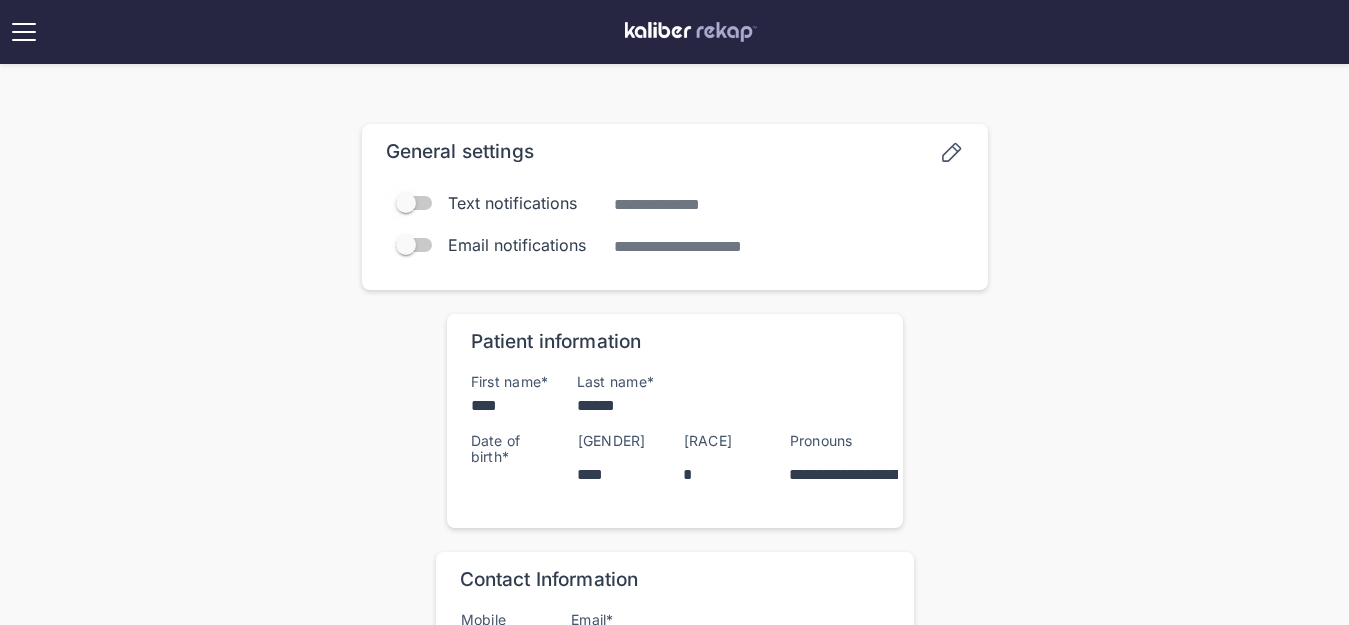 click at bounding box center [409, 203] 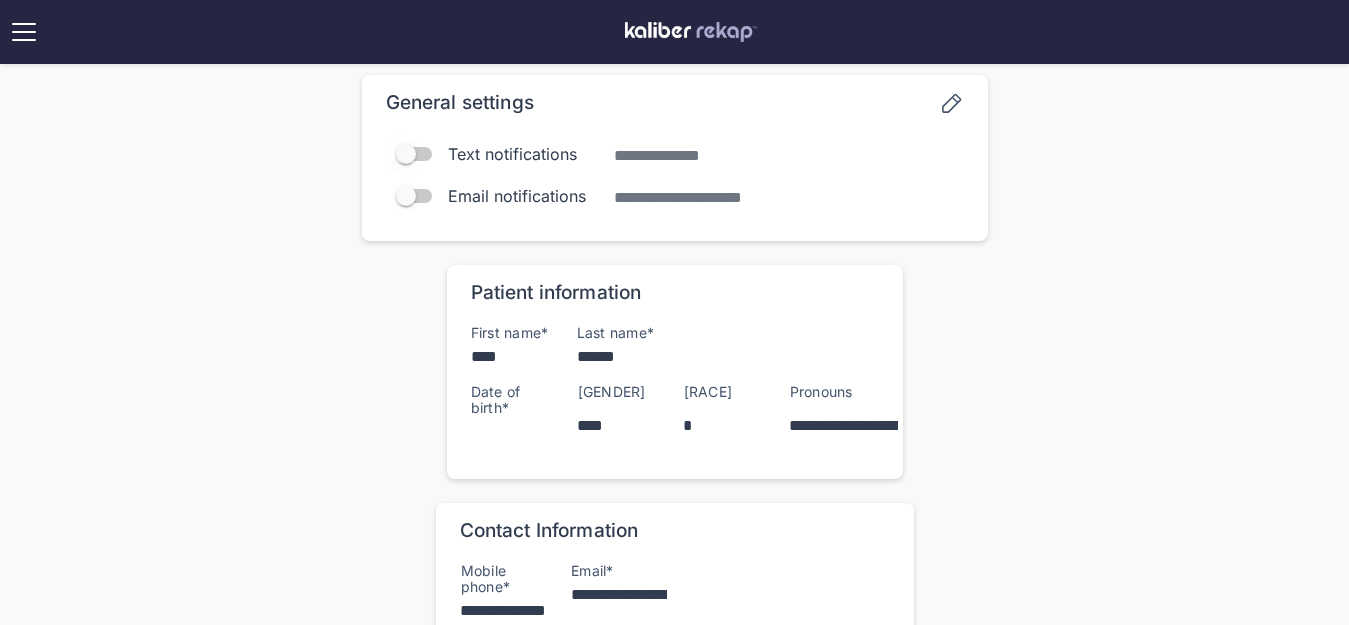 scroll, scrollTop: 0, scrollLeft: 0, axis: both 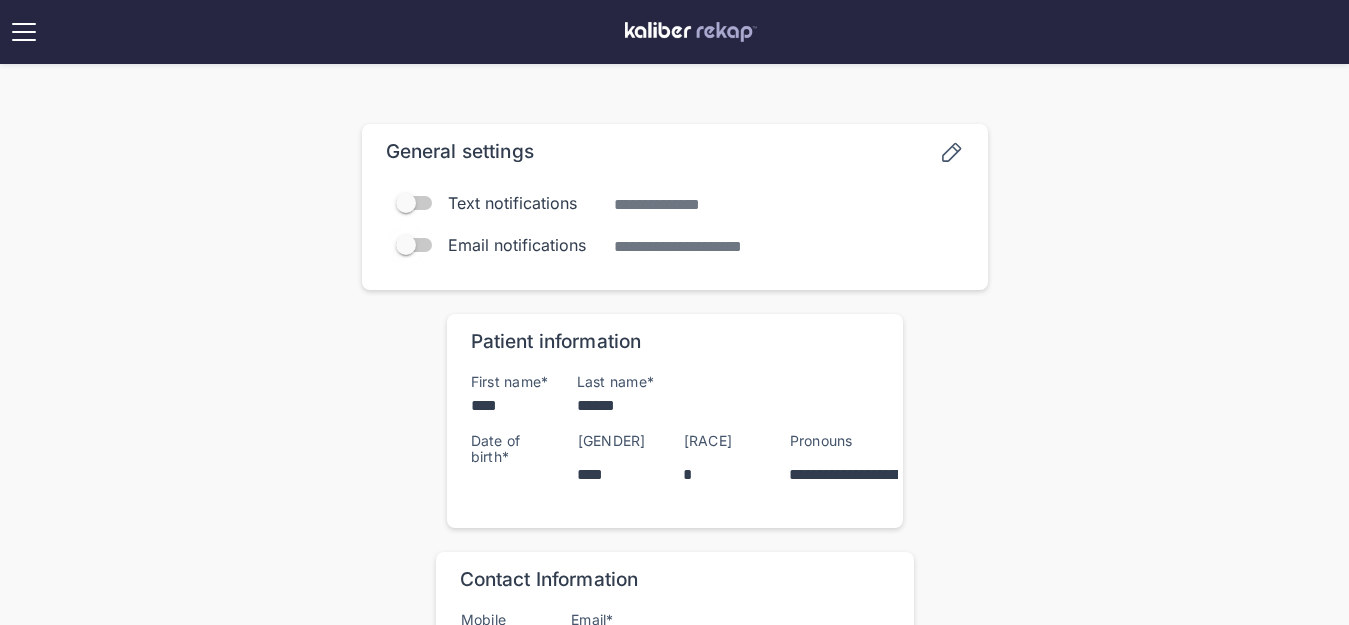 drag, startPoint x: 418, startPoint y: 237, endPoint x: 394, endPoint y: 248, distance: 26.400757 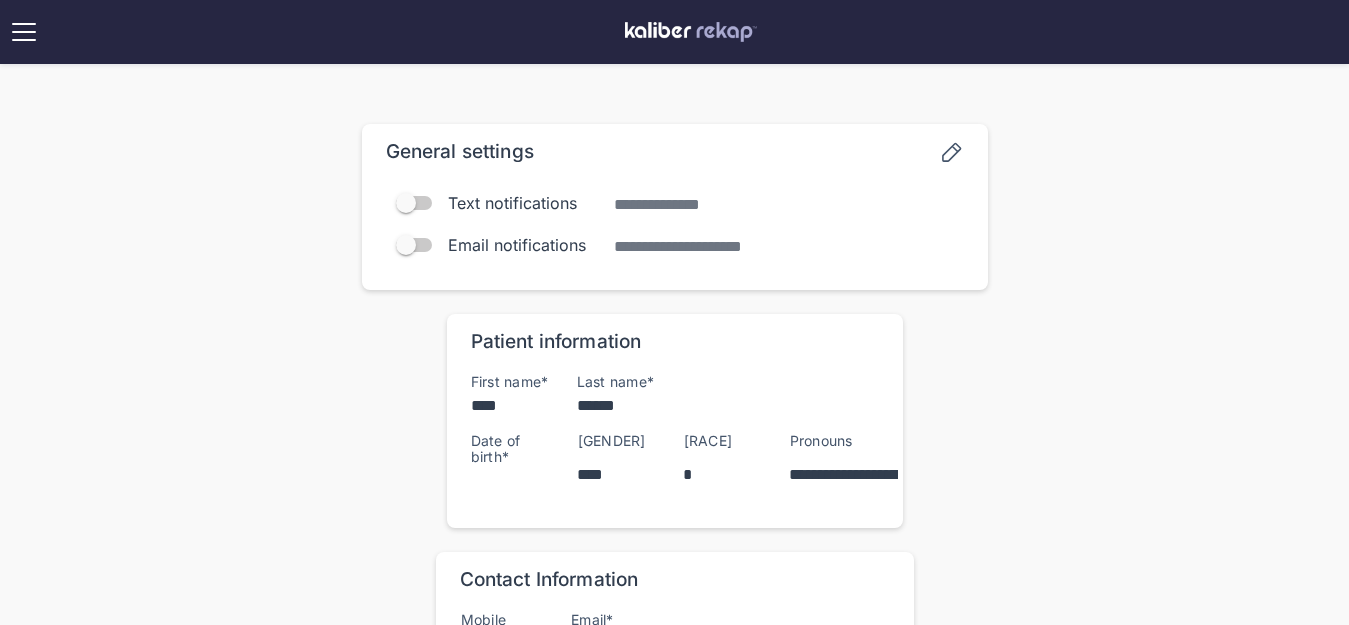 click at bounding box center (24, 32) 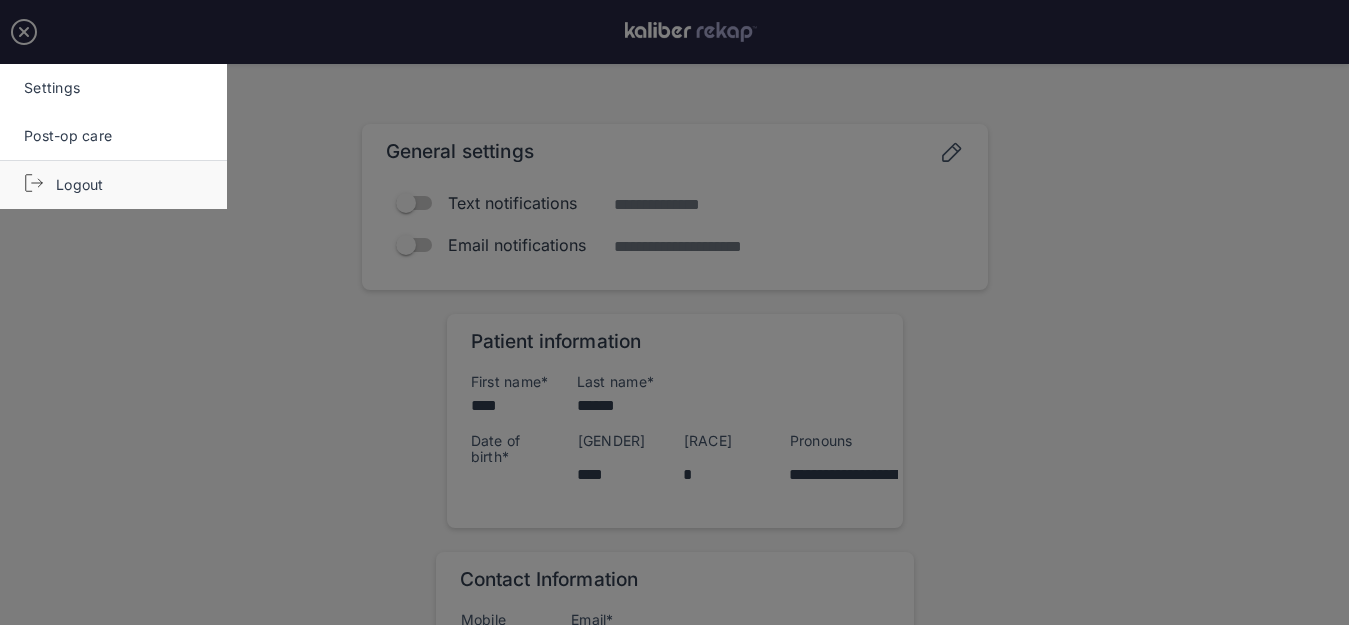 click on "Logout" at bounding box center [113, 185] 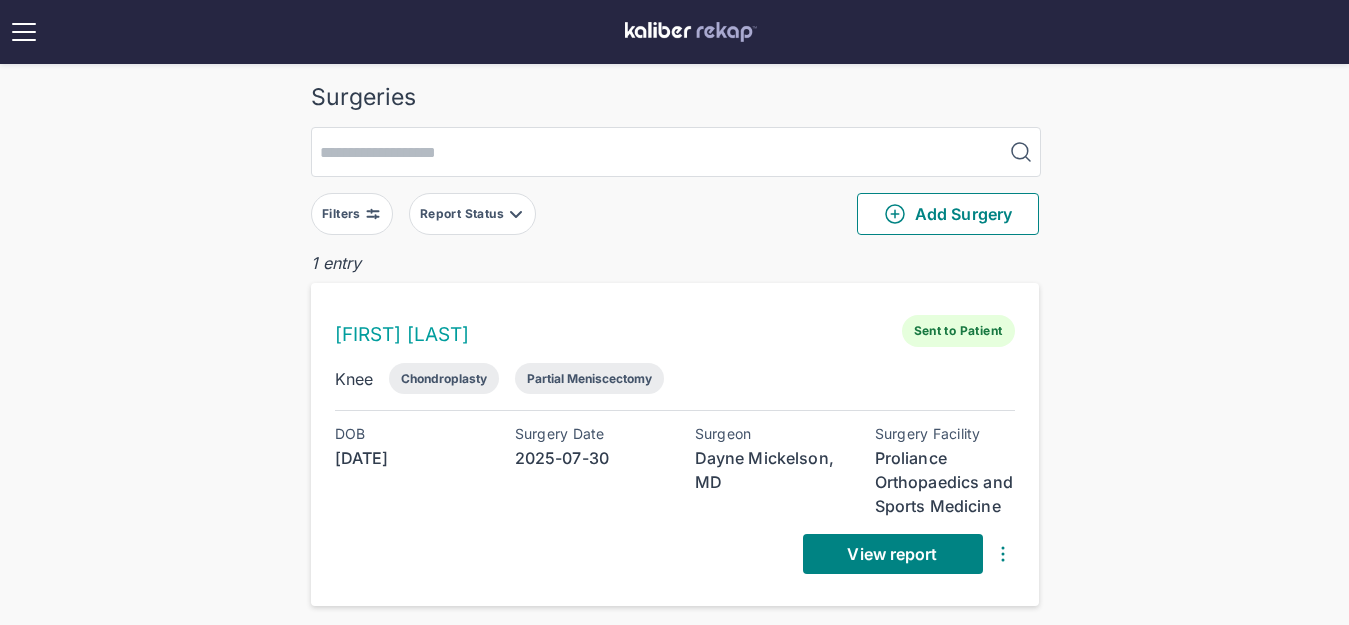 scroll, scrollTop: 0, scrollLeft: 0, axis: both 